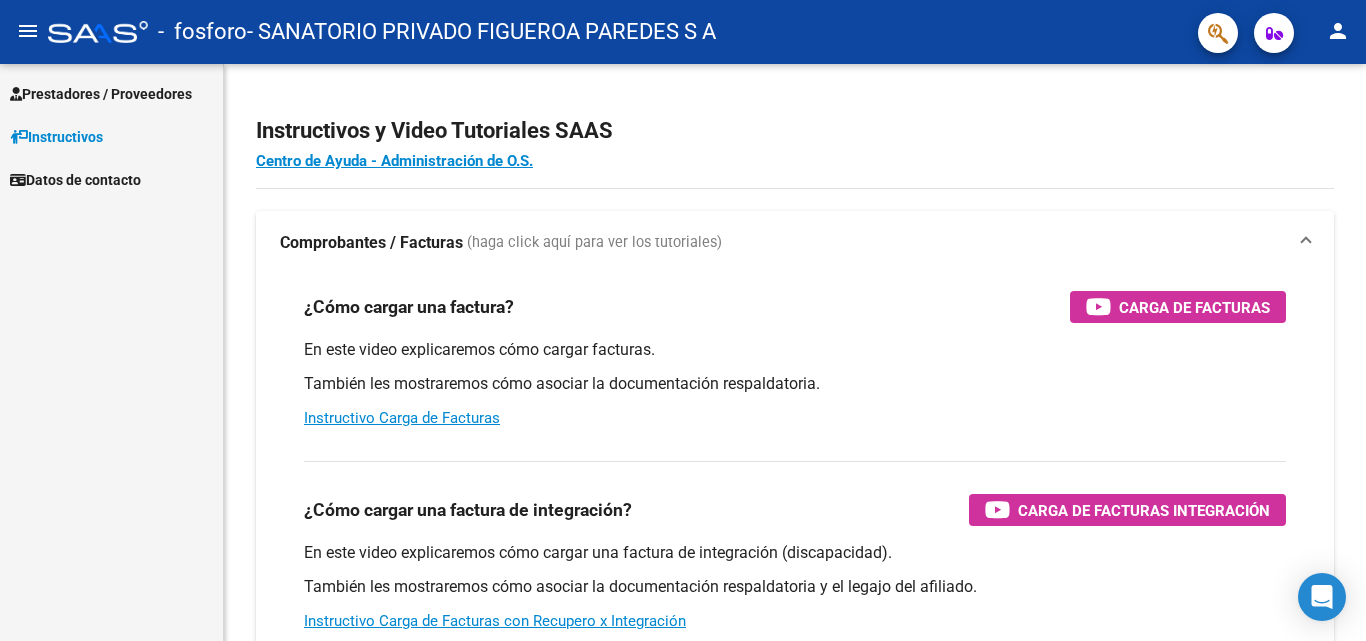 scroll, scrollTop: 0, scrollLeft: 0, axis: both 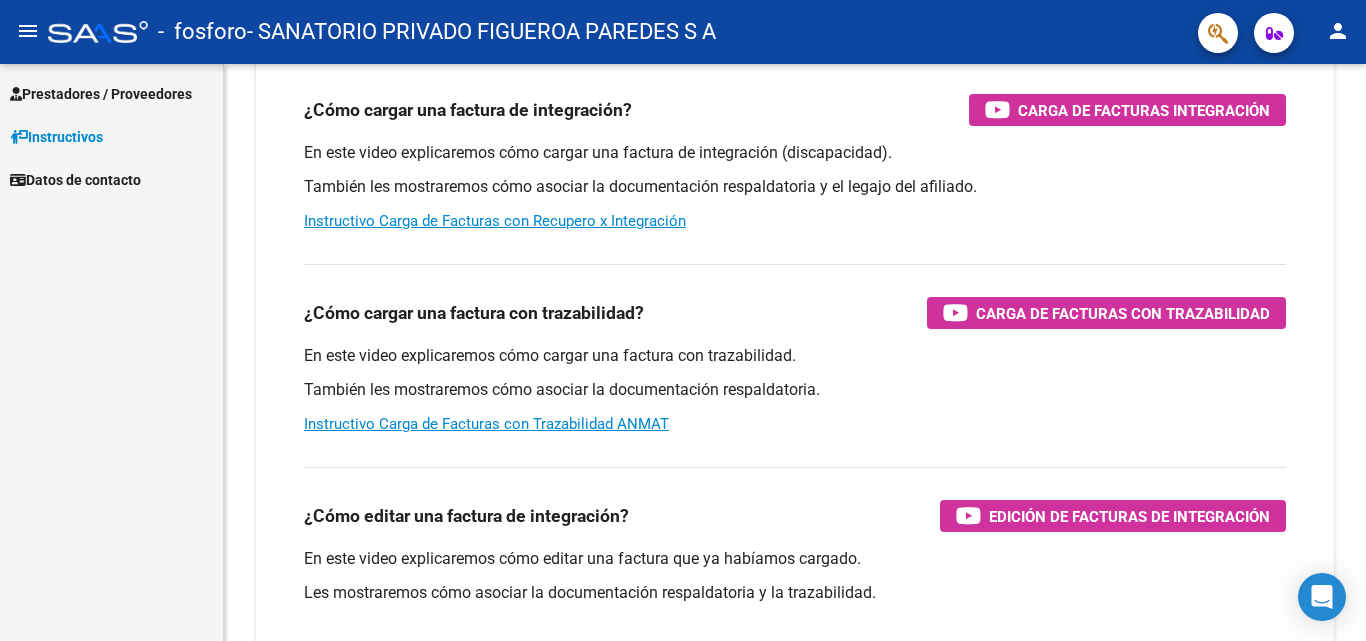 click on "Prestadores / Proveedores" at bounding box center [101, 94] 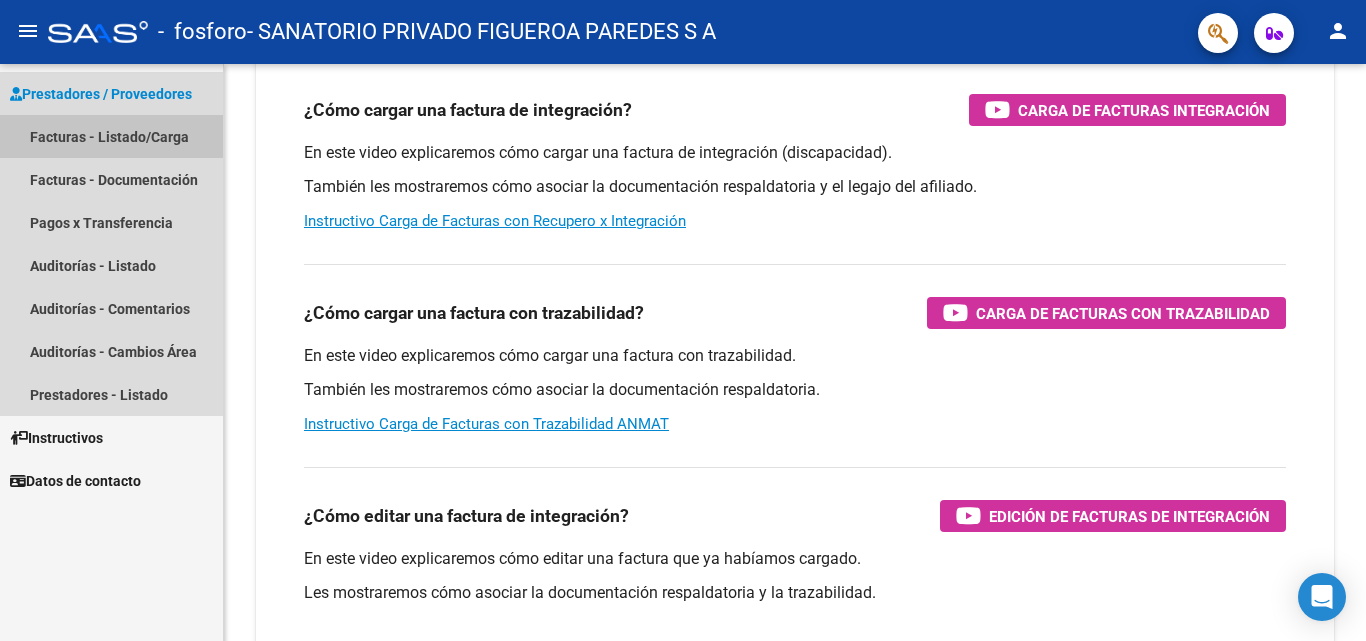 click on "Facturas - Listado/Carga" at bounding box center [111, 136] 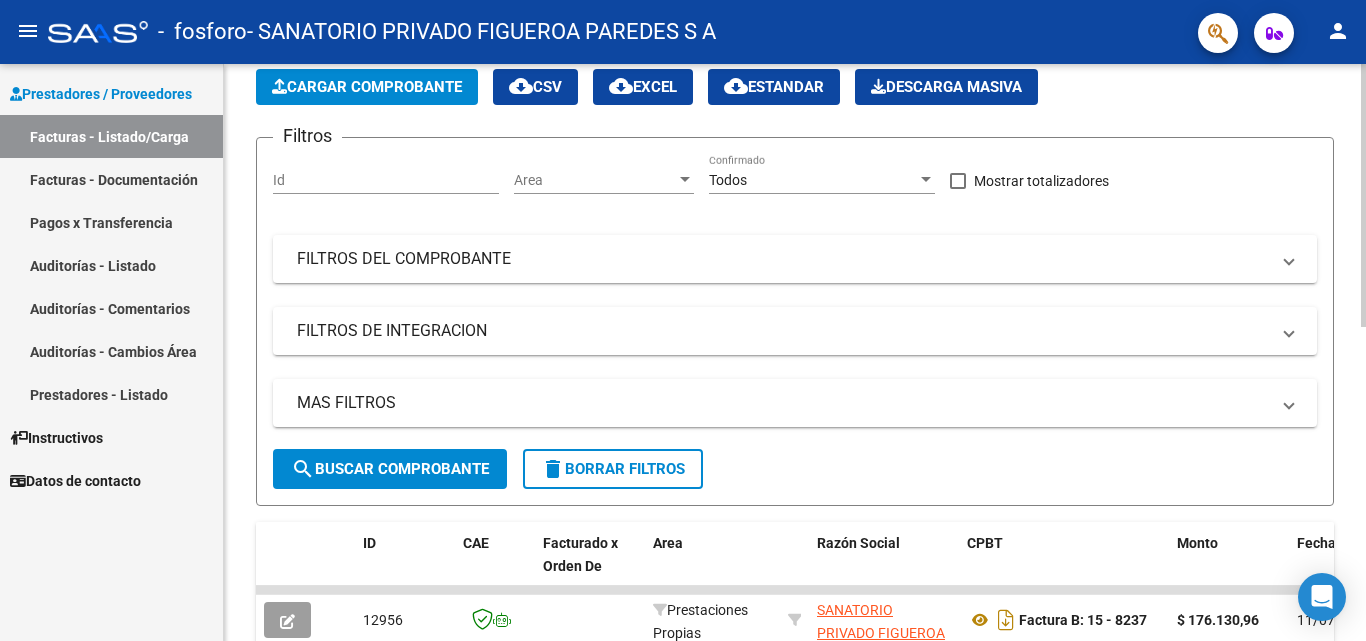 scroll, scrollTop: 0, scrollLeft: 0, axis: both 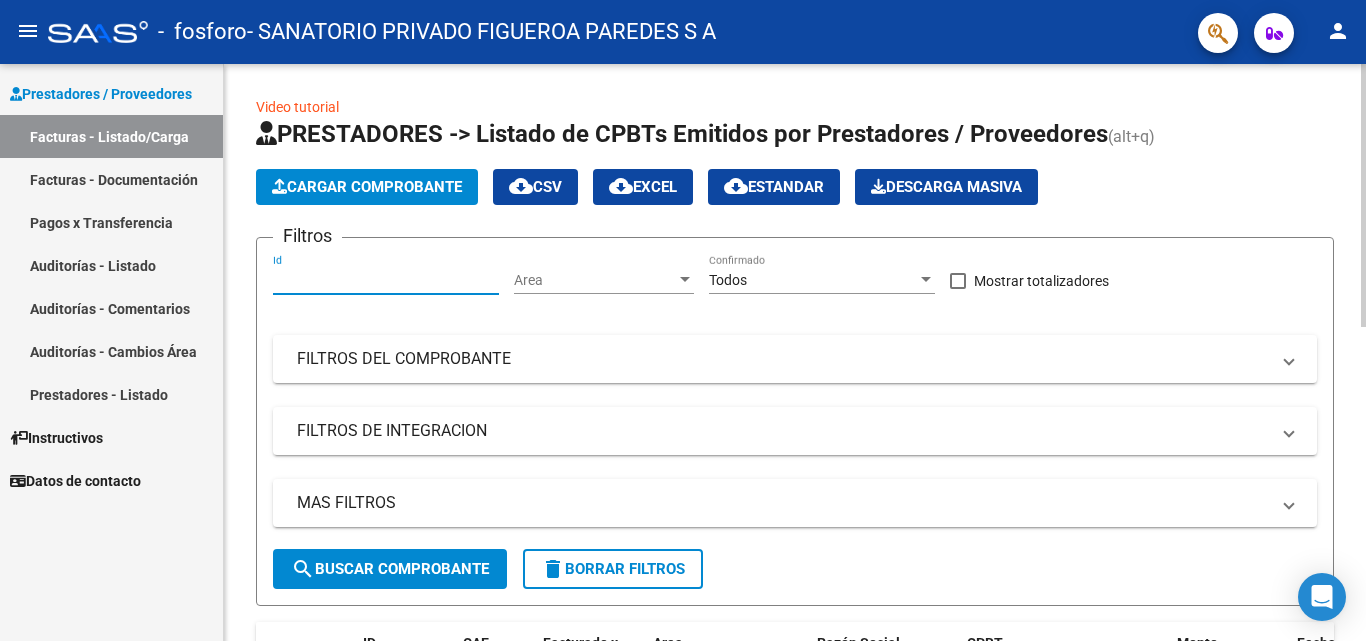 click on "Id" at bounding box center (386, 280) 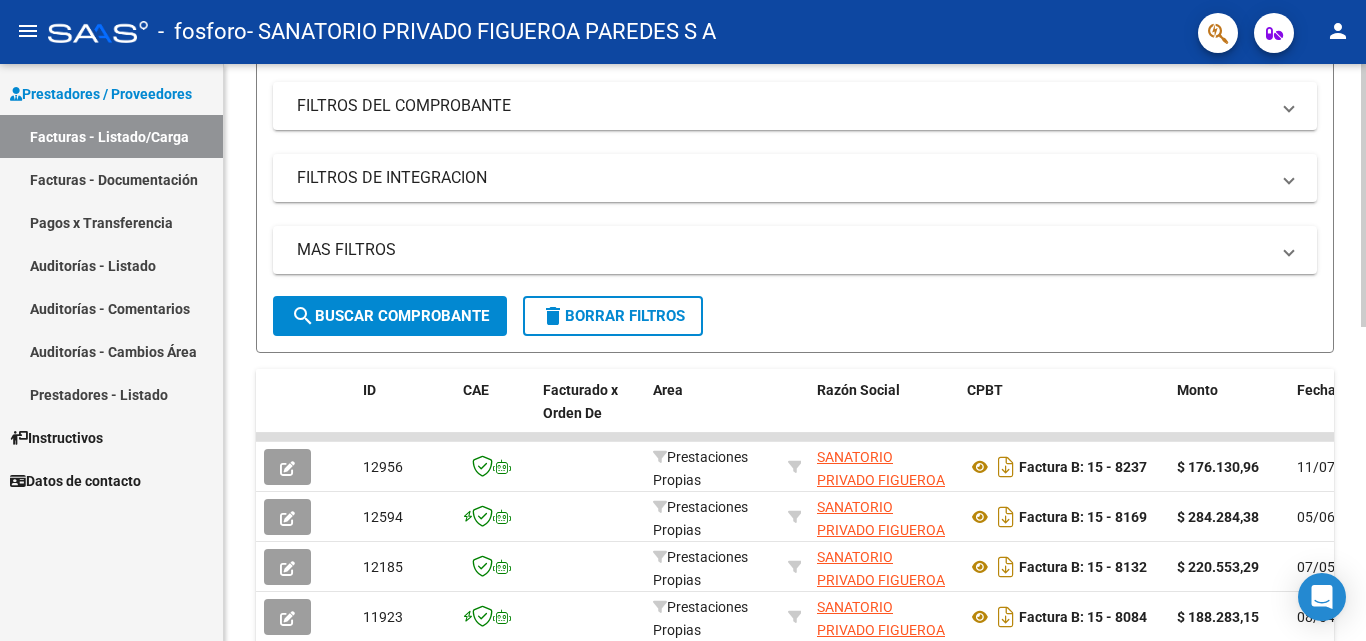 scroll, scrollTop: 300, scrollLeft: 0, axis: vertical 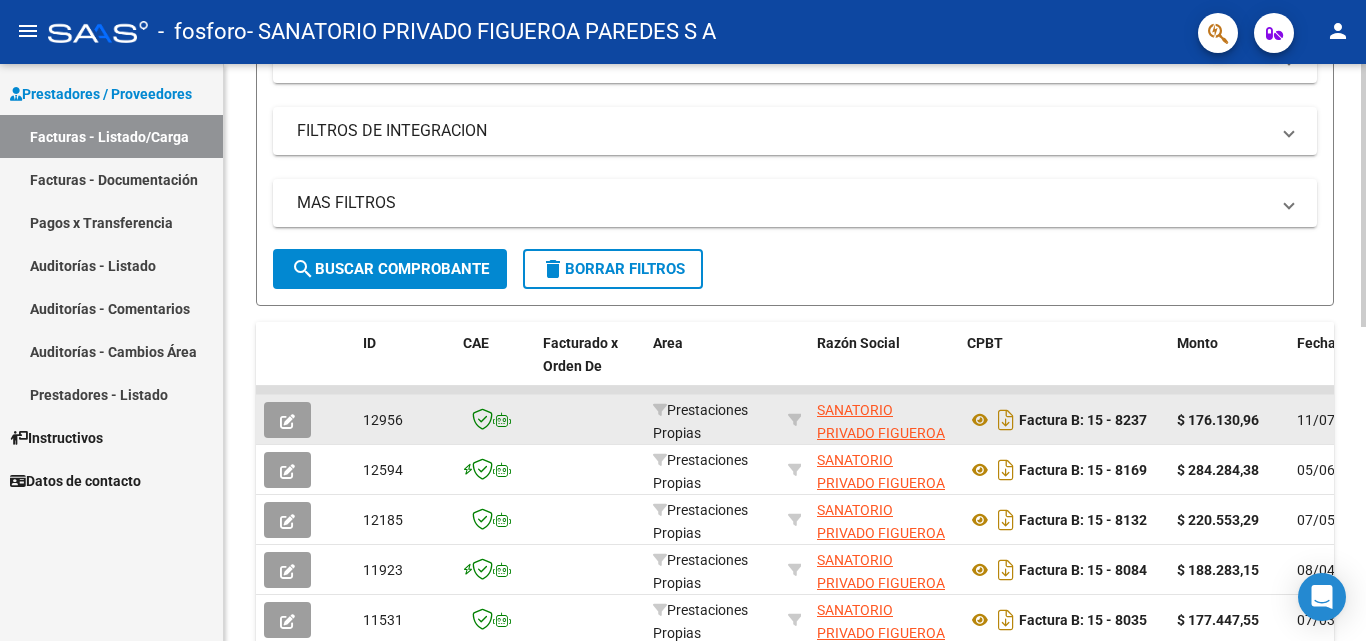 click 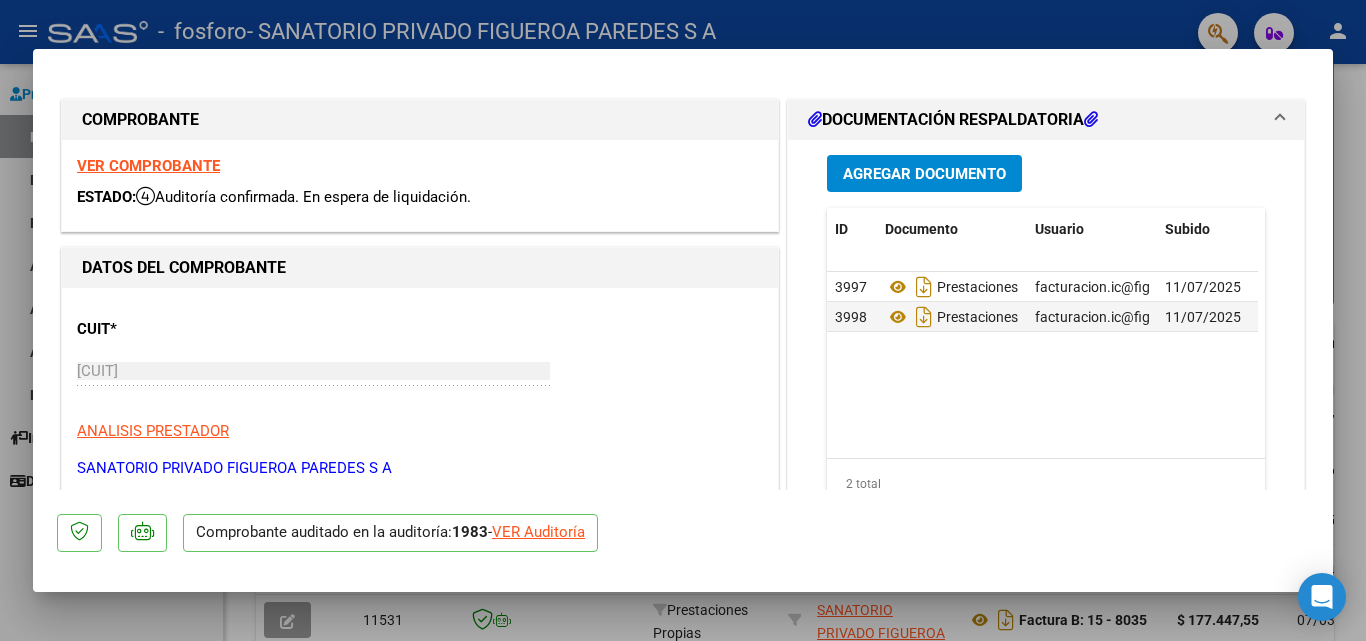 click at bounding box center (683, 320) 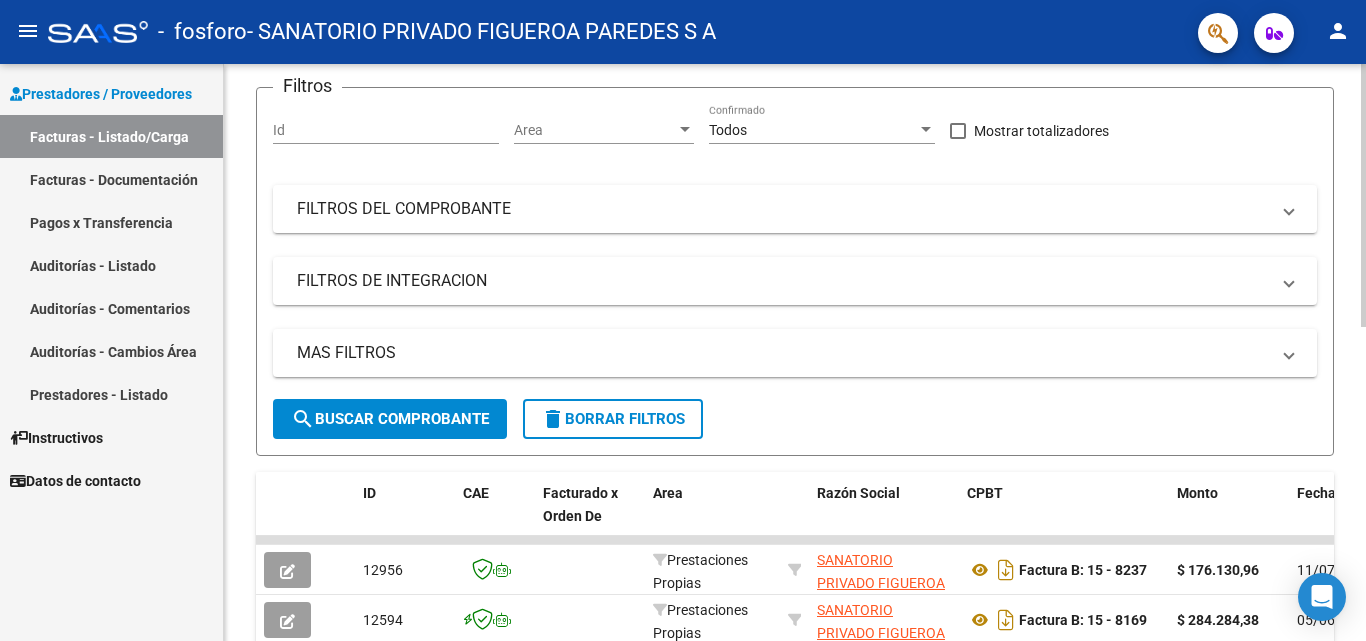 scroll, scrollTop: 0, scrollLeft: 0, axis: both 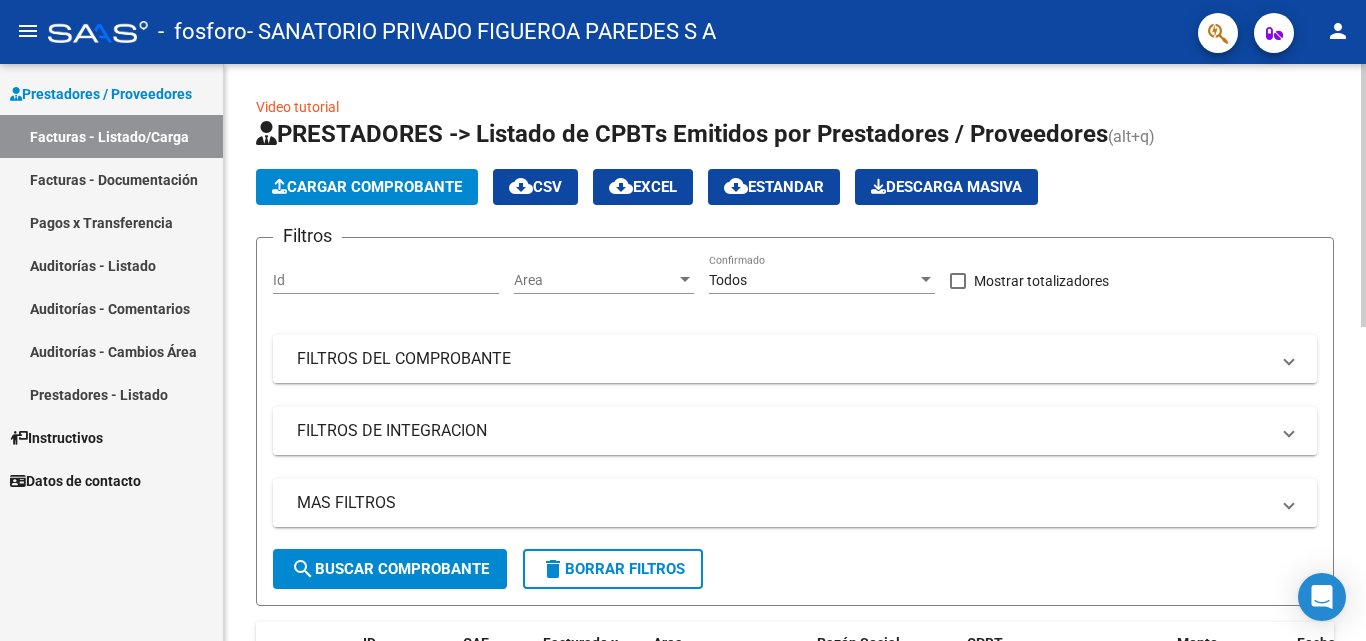 click on "Cargar Comprobante" 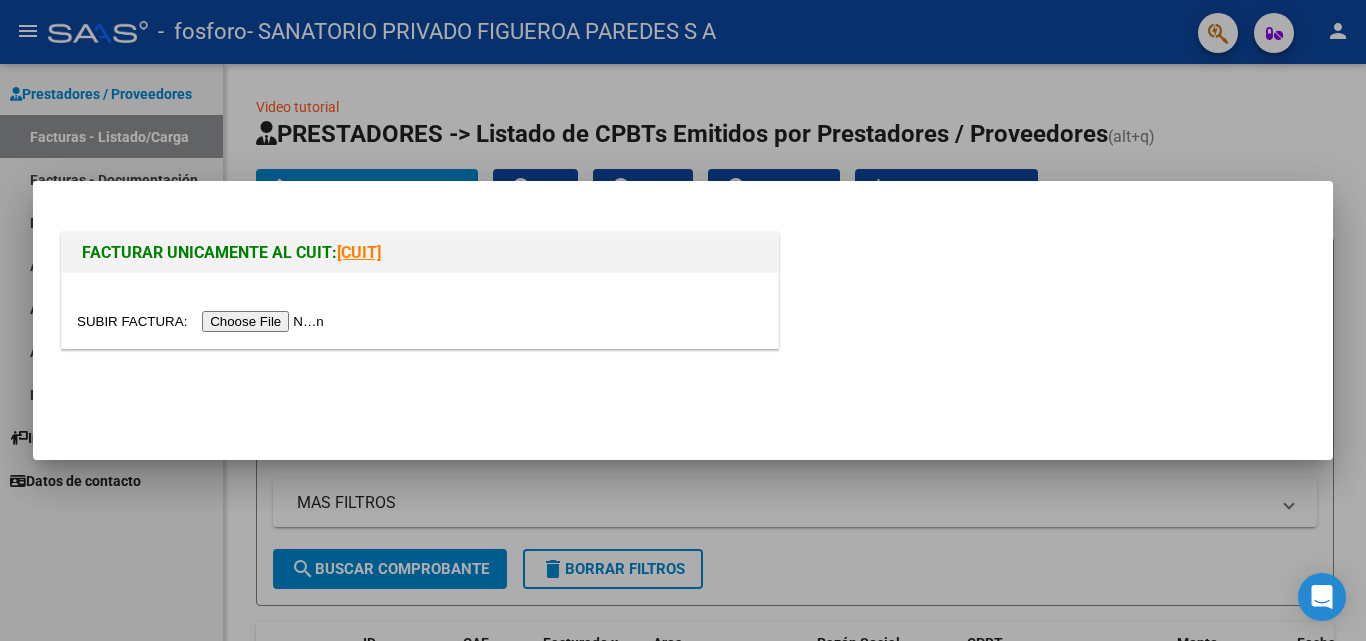 click at bounding box center [203, 321] 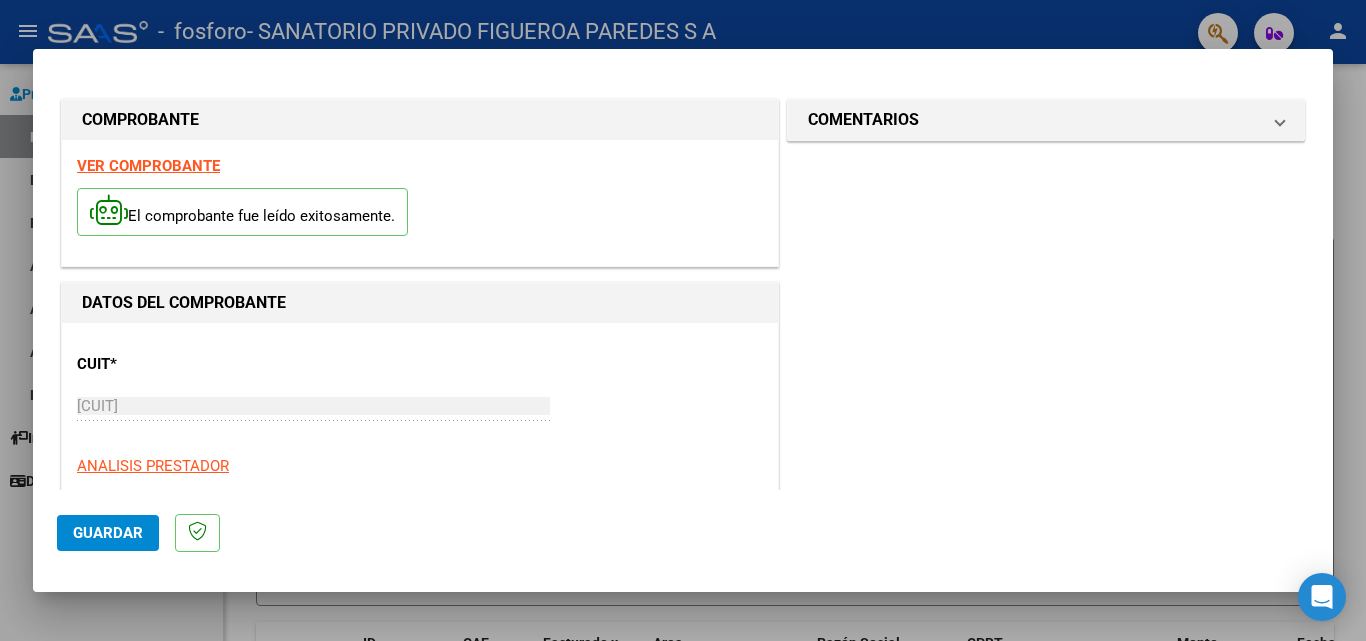 click at bounding box center (683, 320) 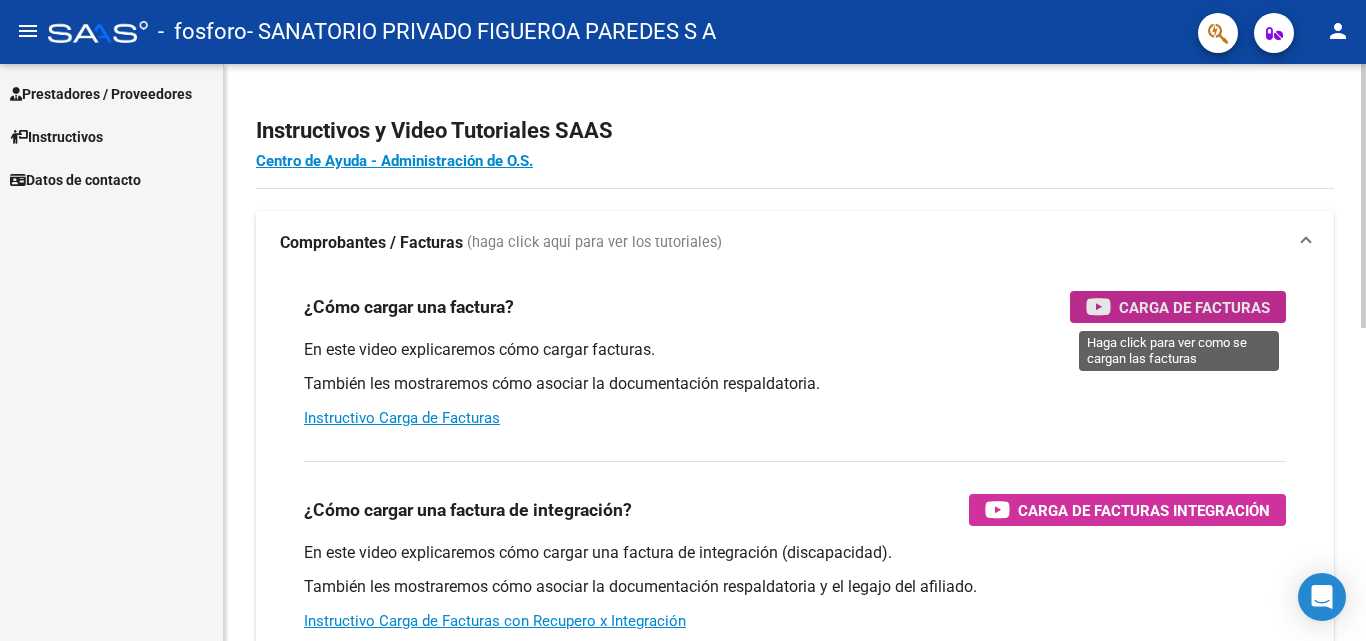 click on "Carga de Facturas" at bounding box center (1194, 307) 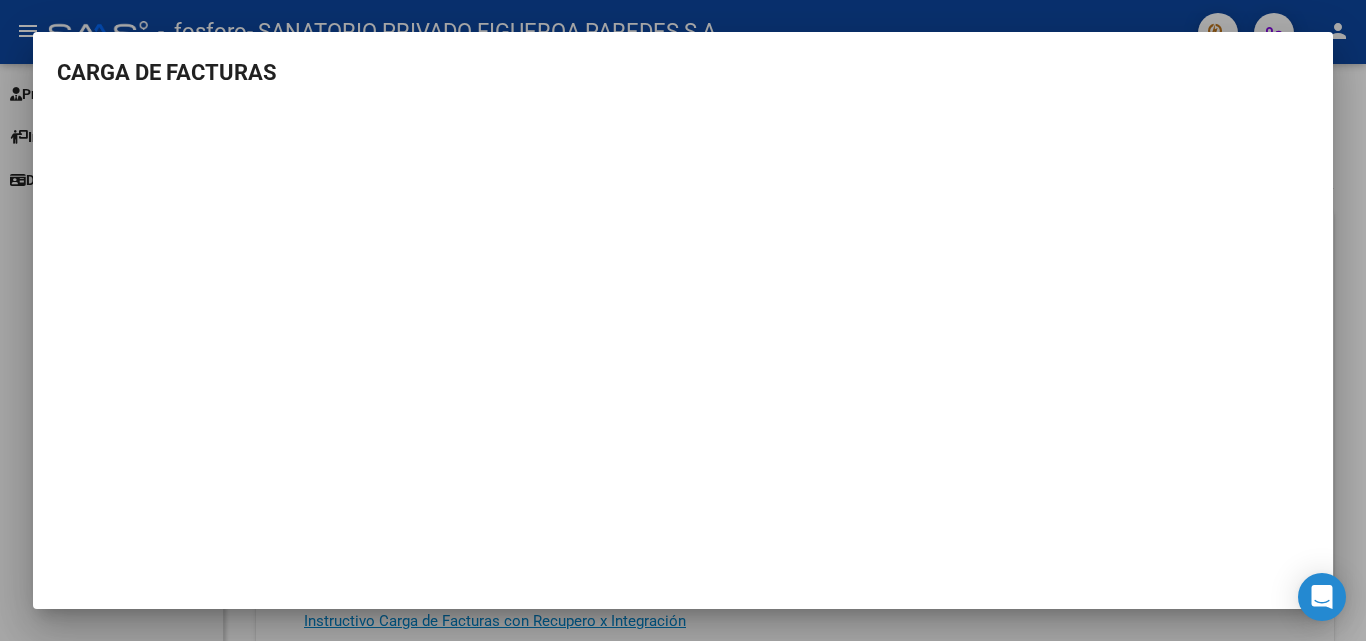 click at bounding box center (683, 320) 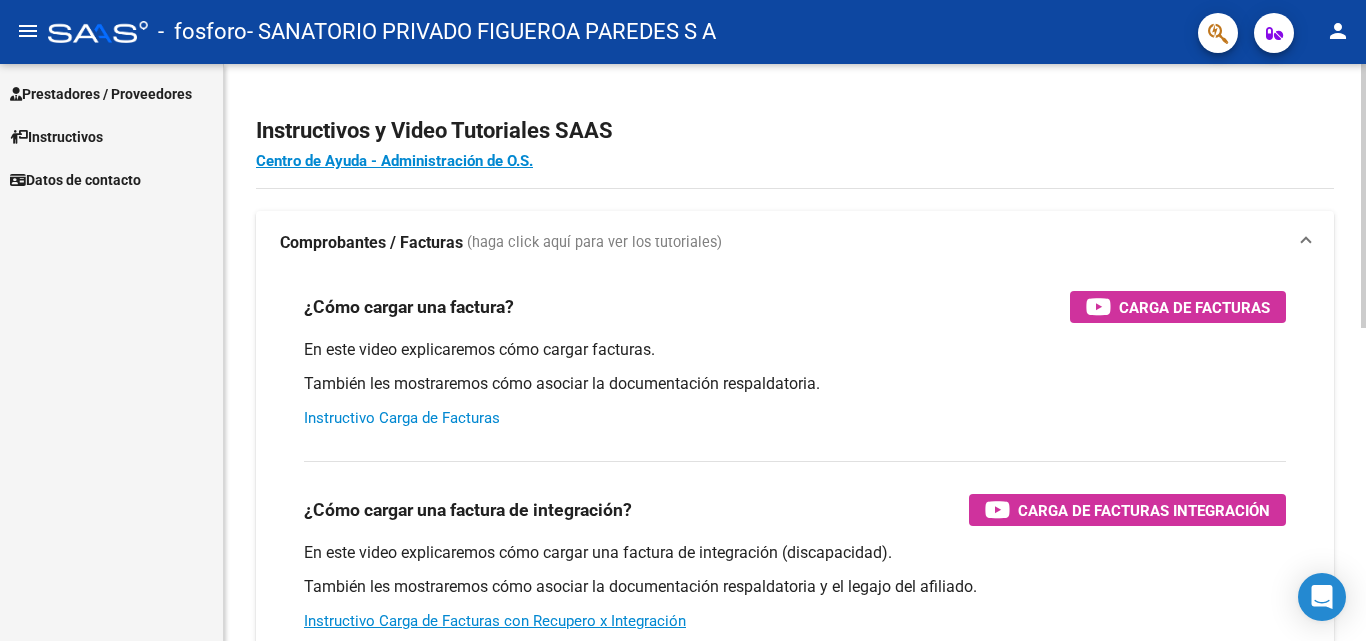 click on "Instructivo Carga de Facturas" at bounding box center [402, 418] 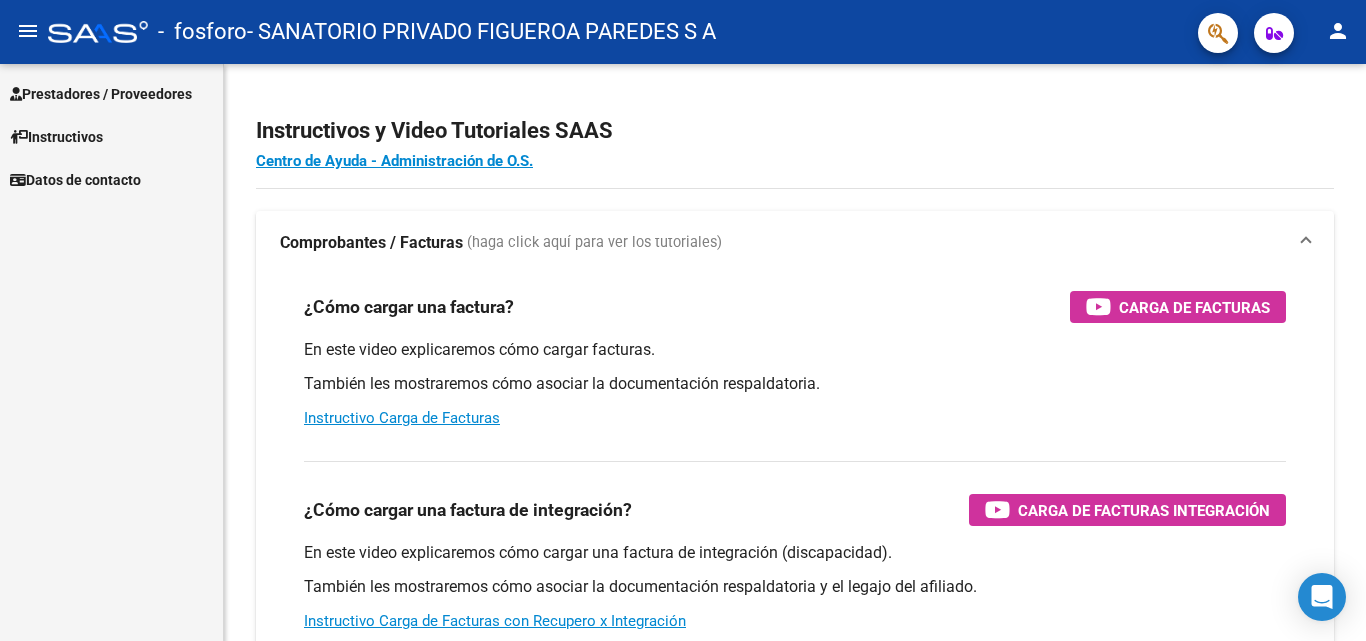 click on "Prestadores / Proveedores" at bounding box center [101, 94] 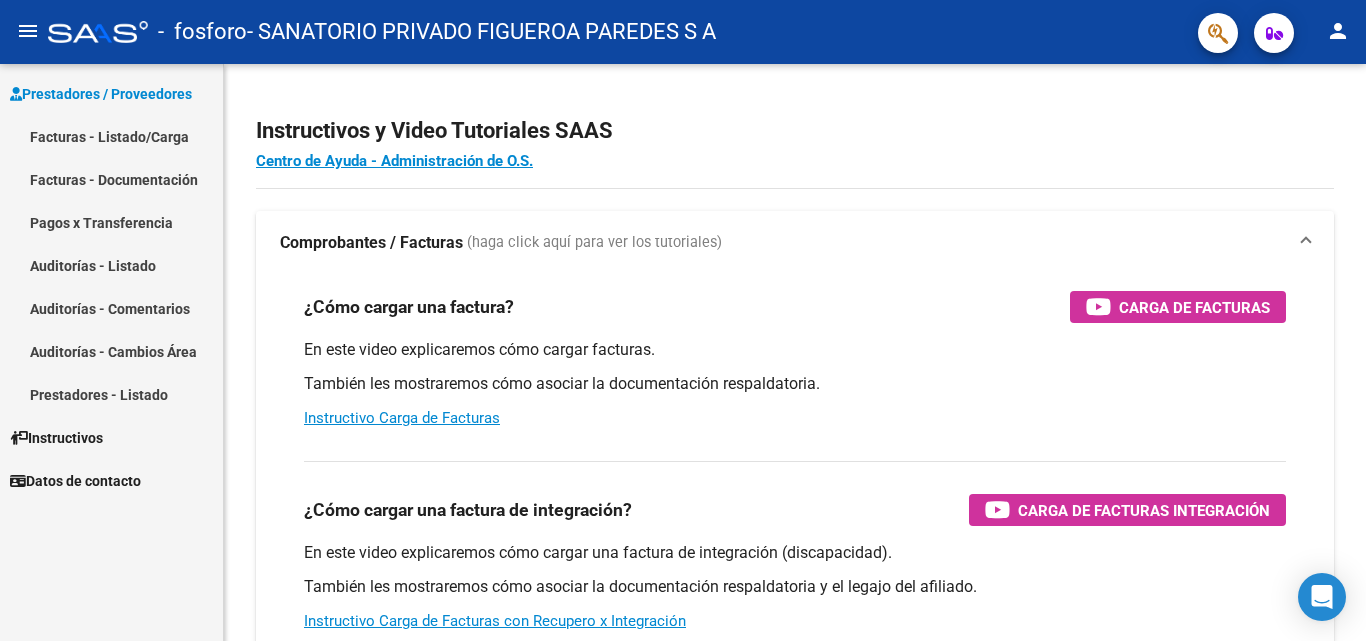 click on "Facturas - Listado/Carga" at bounding box center (111, 136) 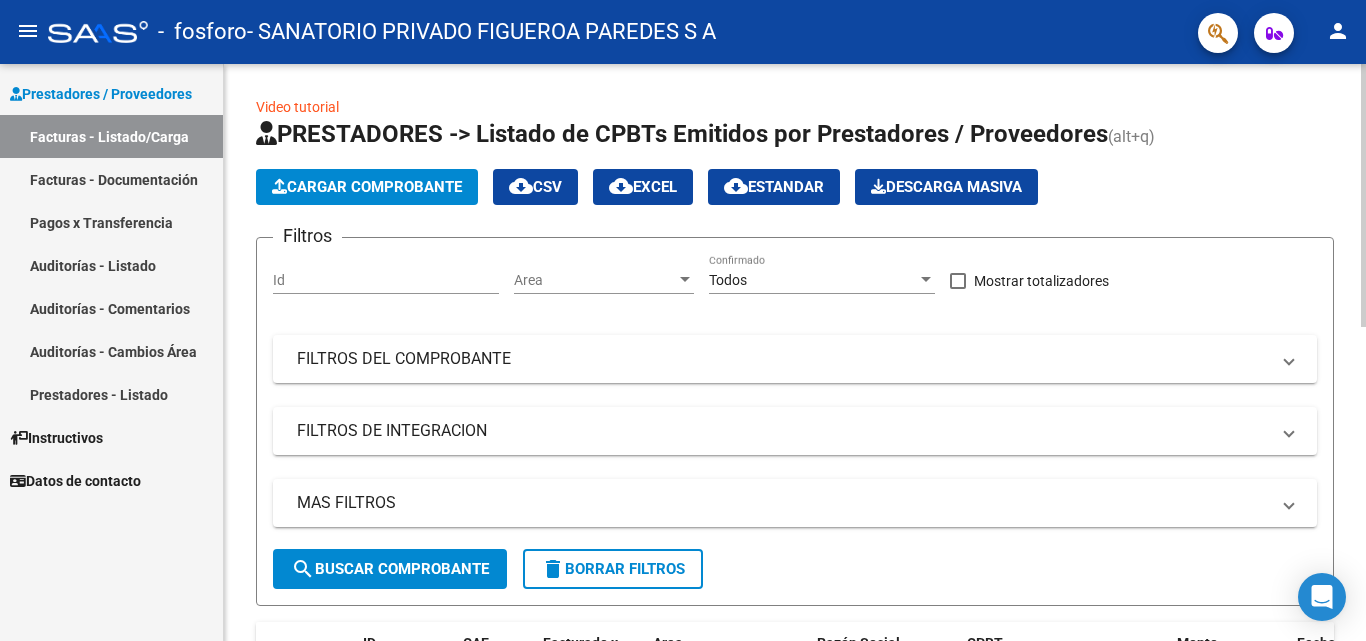 click on "Cargar Comprobante" 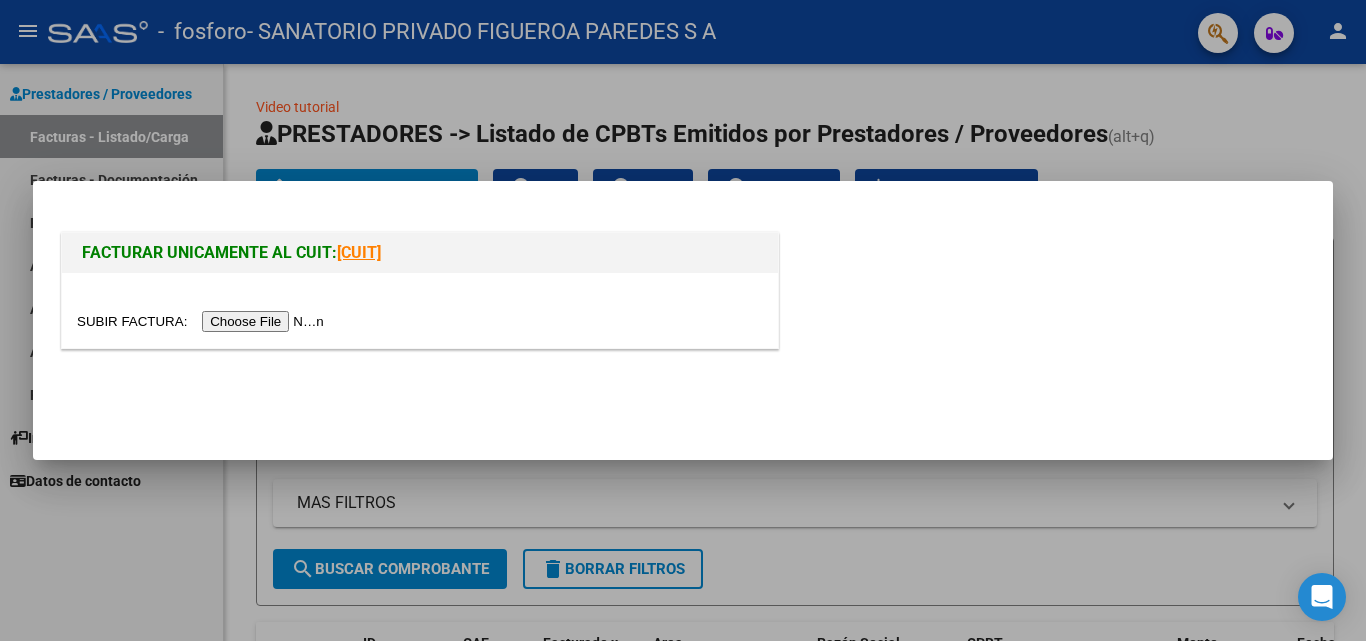 click at bounding box center (203, 321) 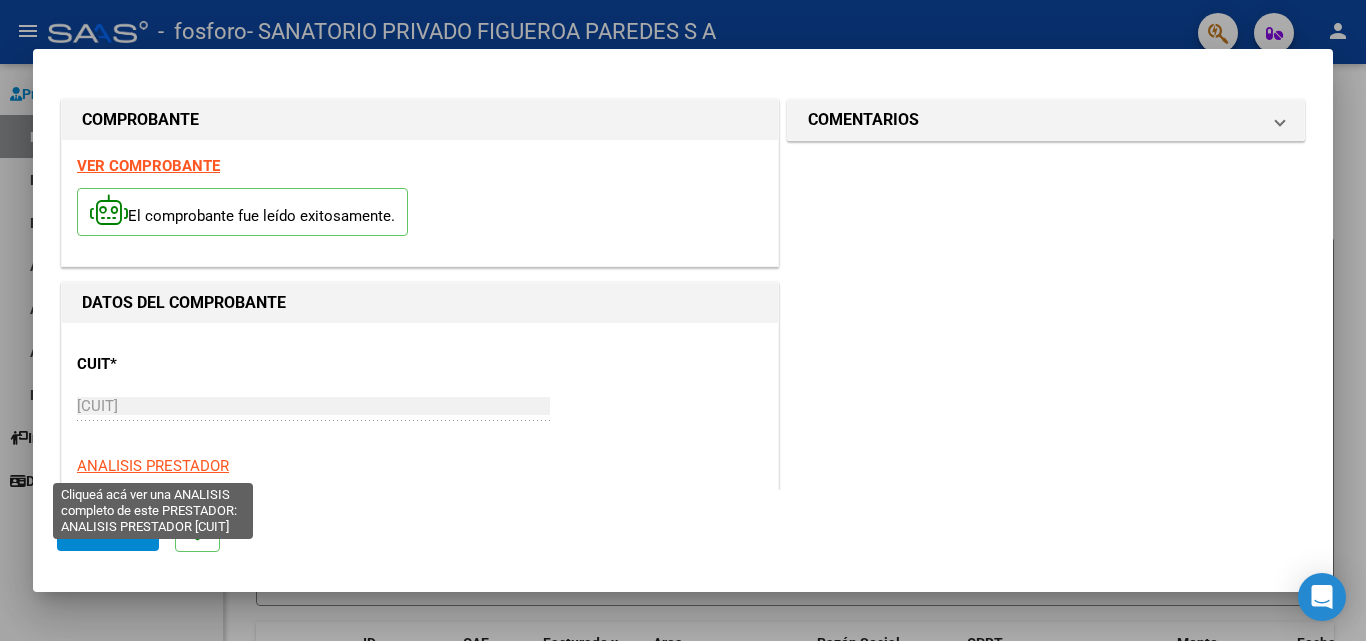 click on "ANALISIS PRESTADOR" at bounding box center [153, 466] 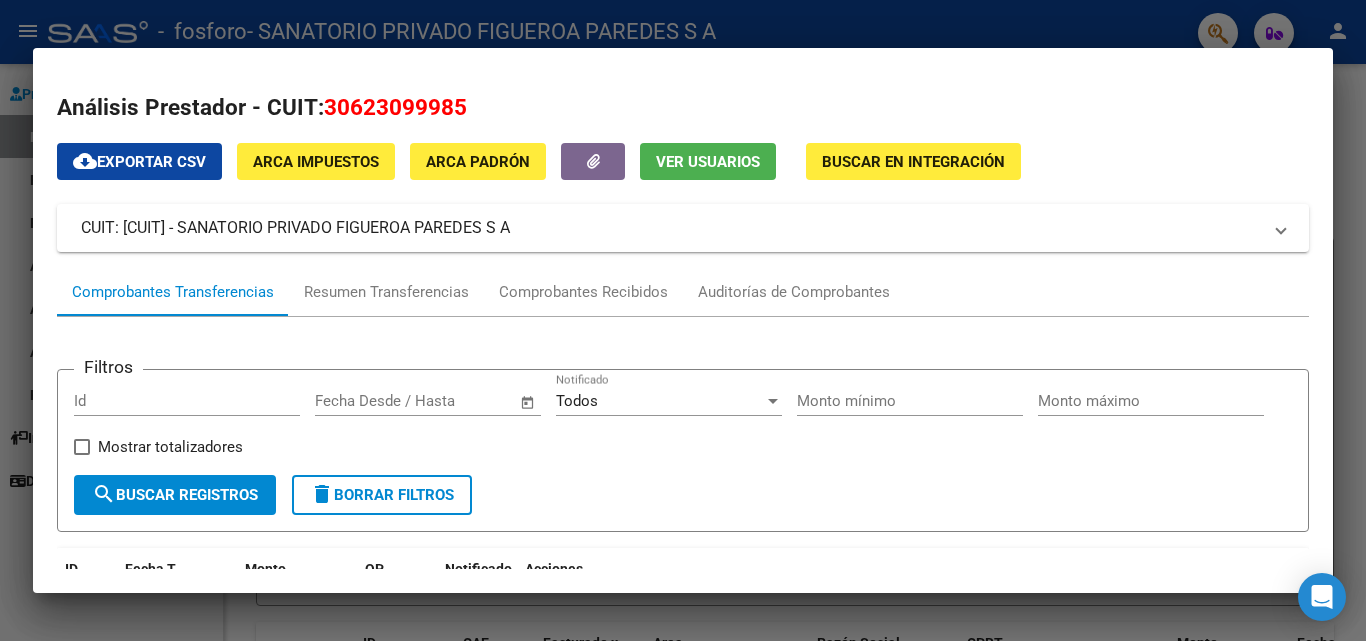click at bounding box center [683, 320] 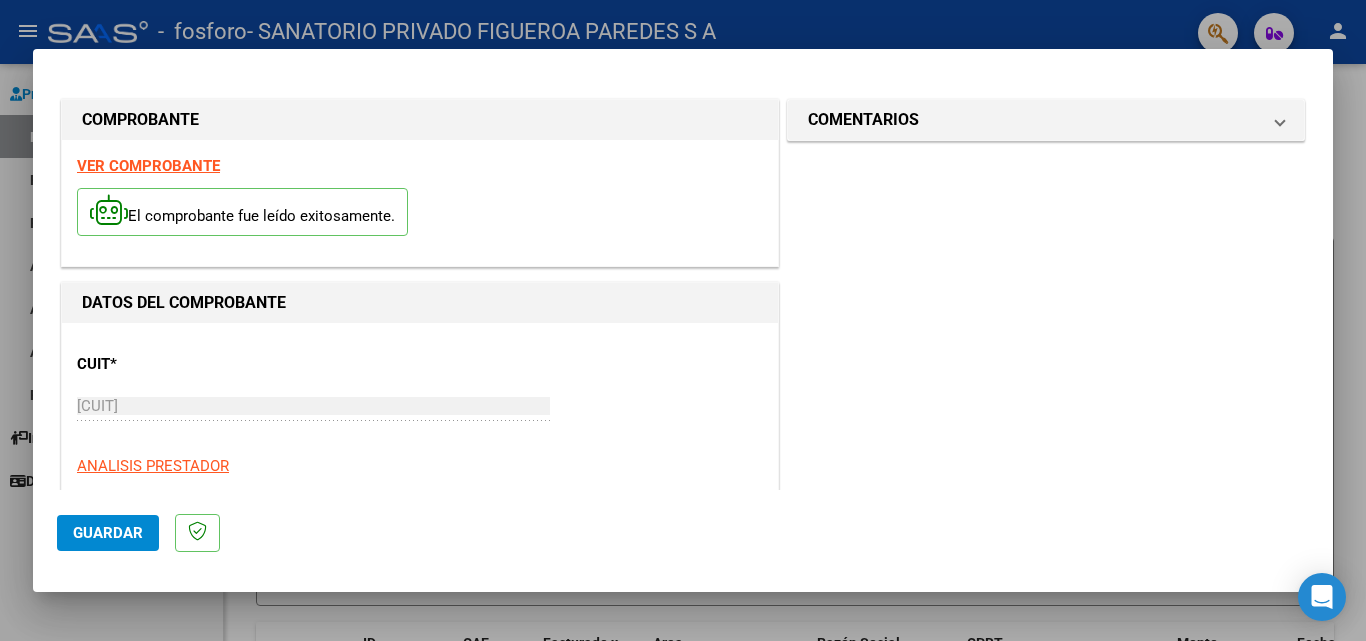 click on "Guardar" 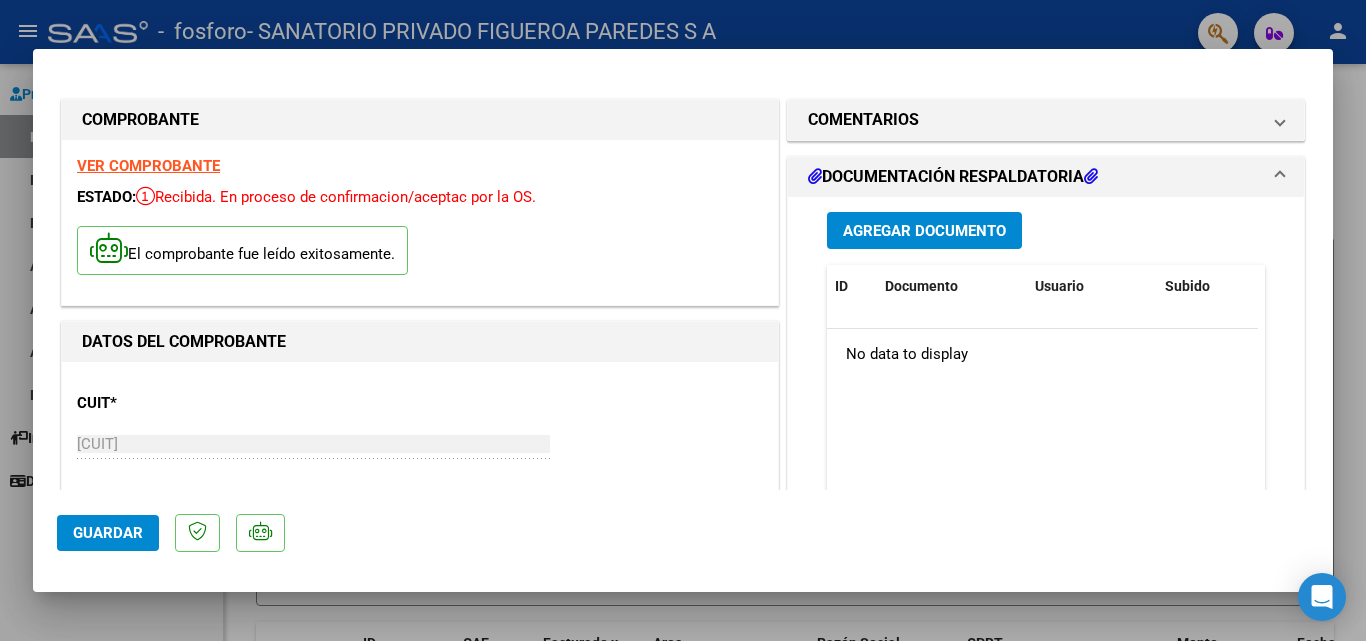 click on "Agregar Documento" at bounding box center (924, 231) 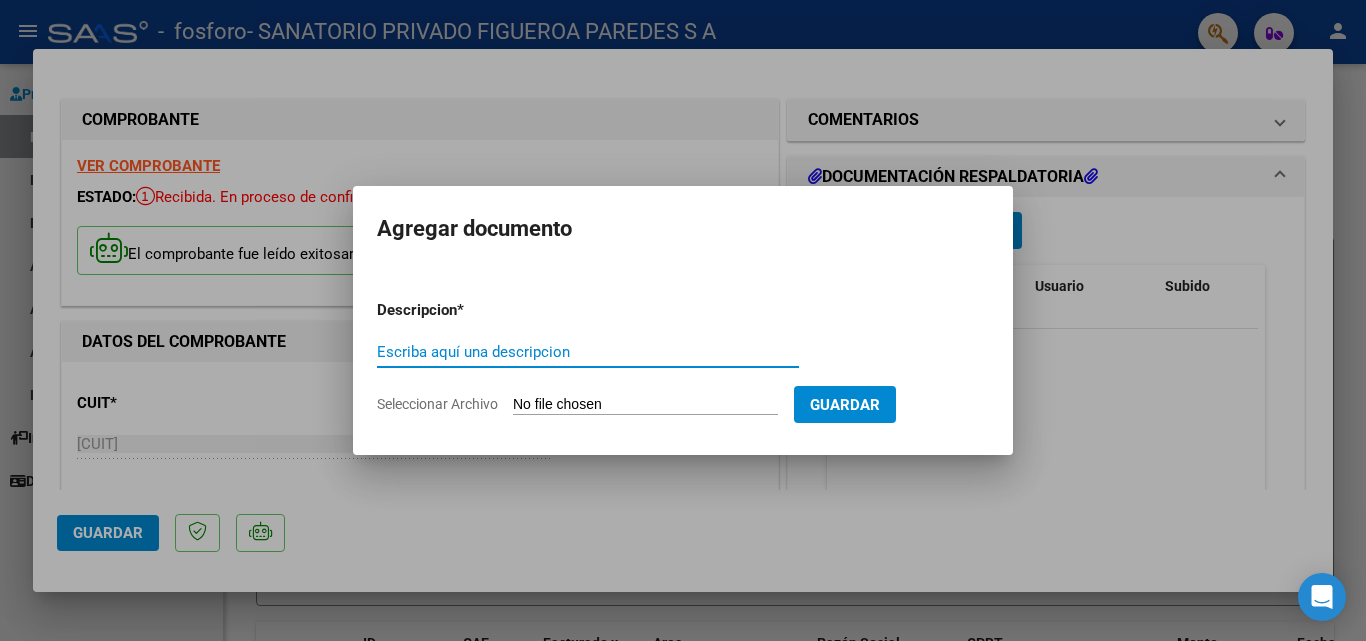 click on "Descripcion  *   Escriba aquí una descripcion  Seleccionar Archivo Guardar" at bounding box center [683, 349] 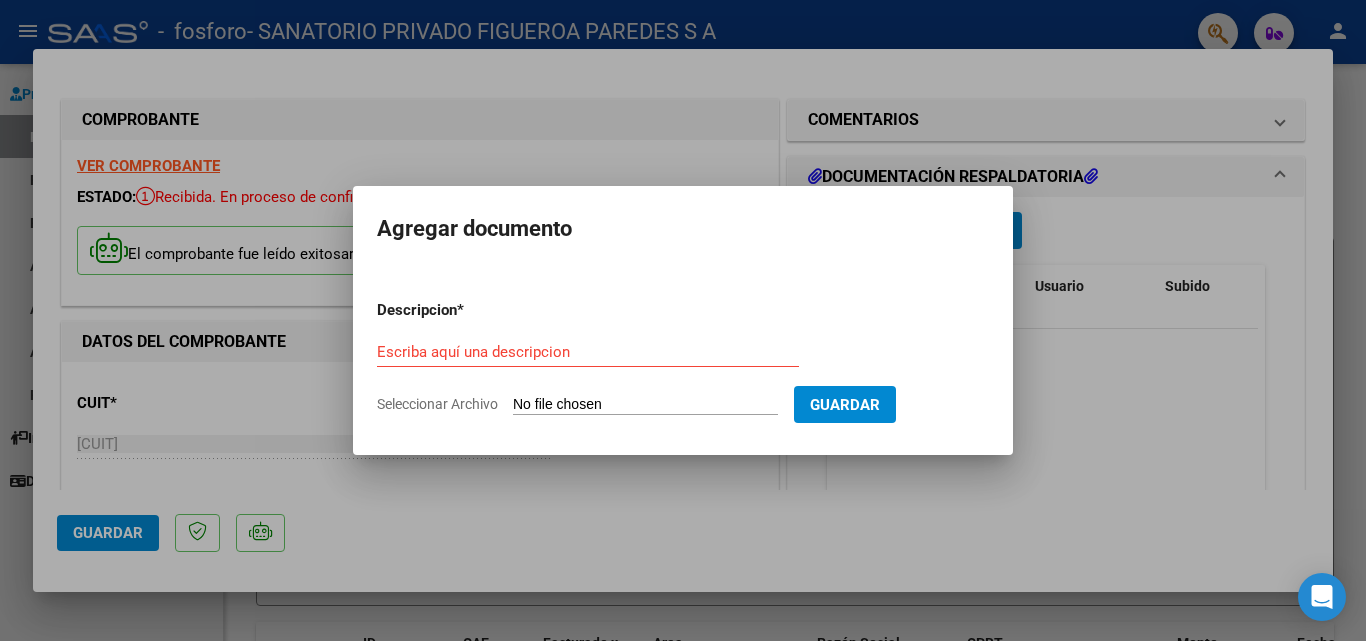 click at bounding box center (683, 320) 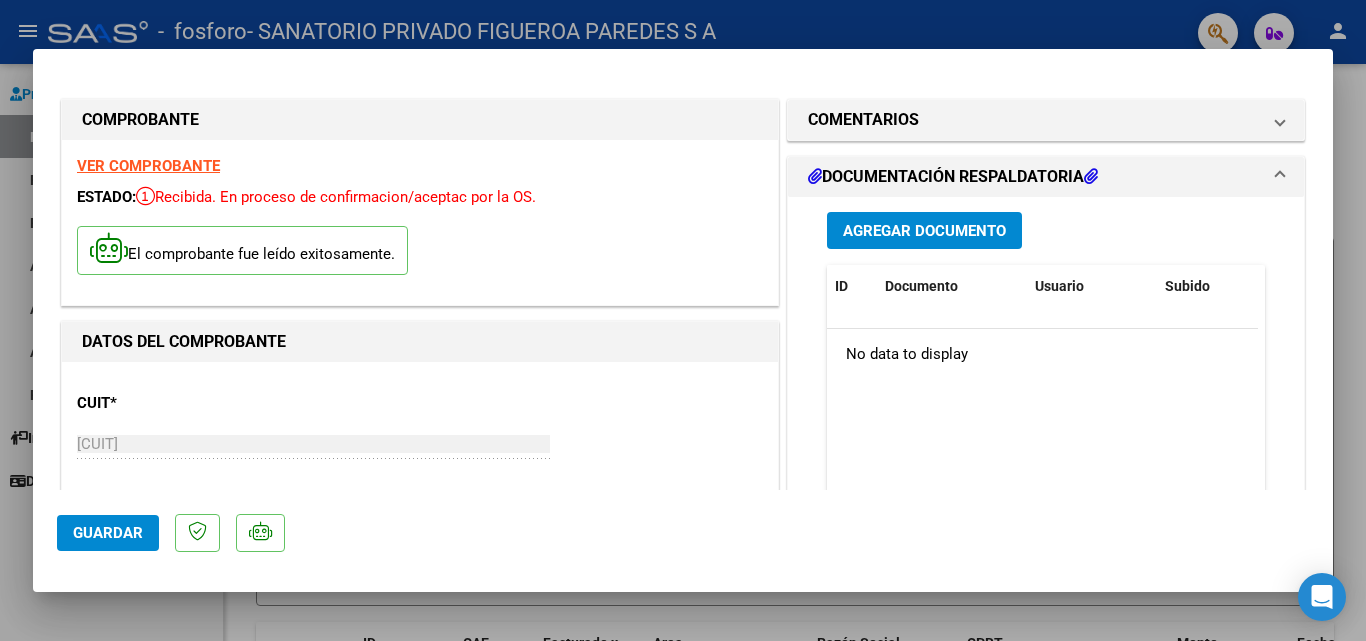 click at bounding box center [1091, 176] 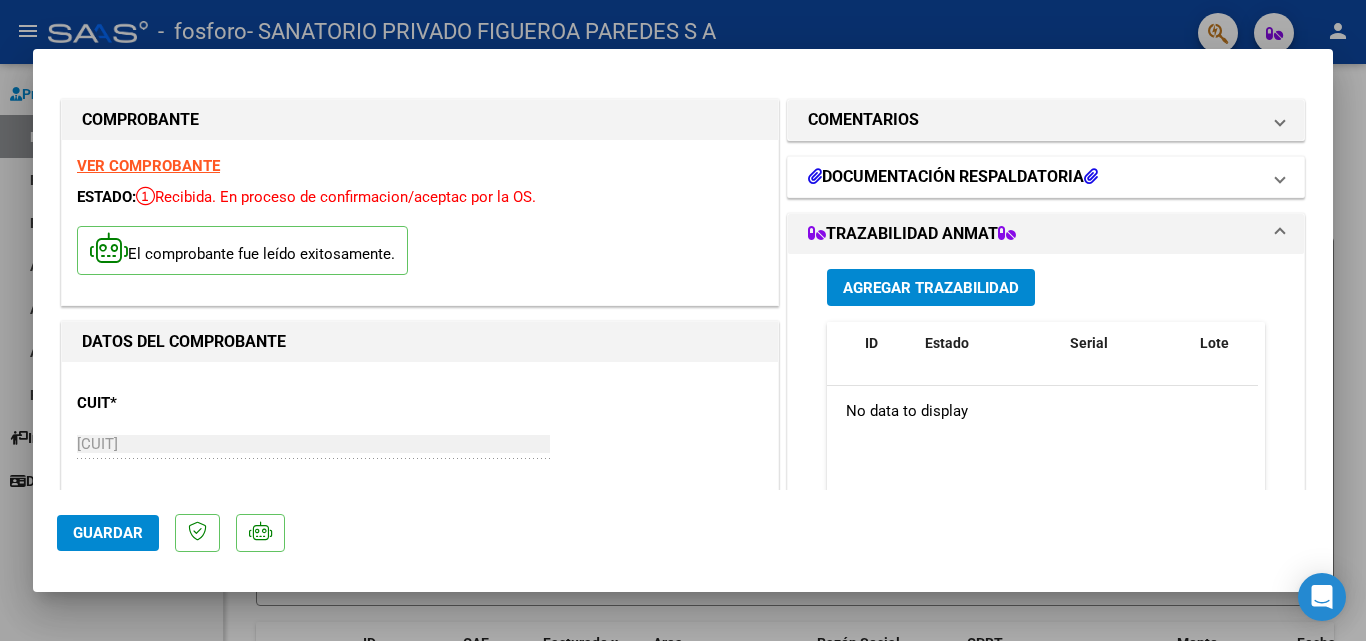 click at bounding box center (815, 176) 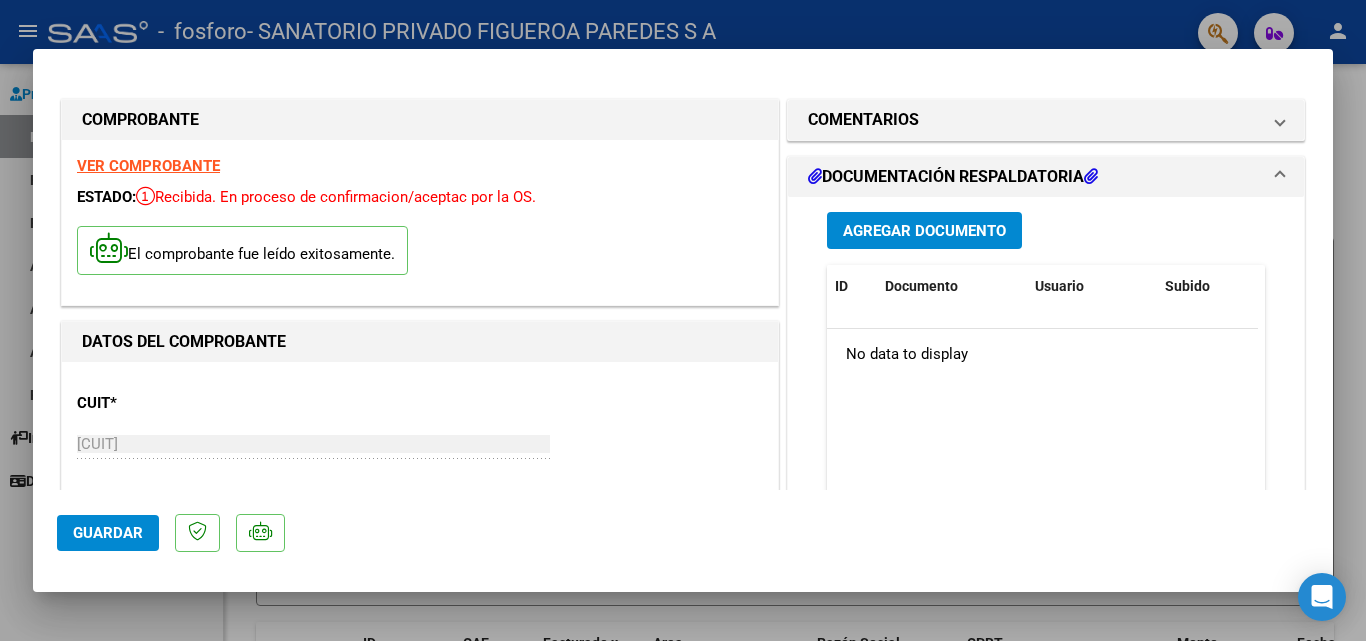 click on "Agregar Documento" at bounding box center (924, 231) 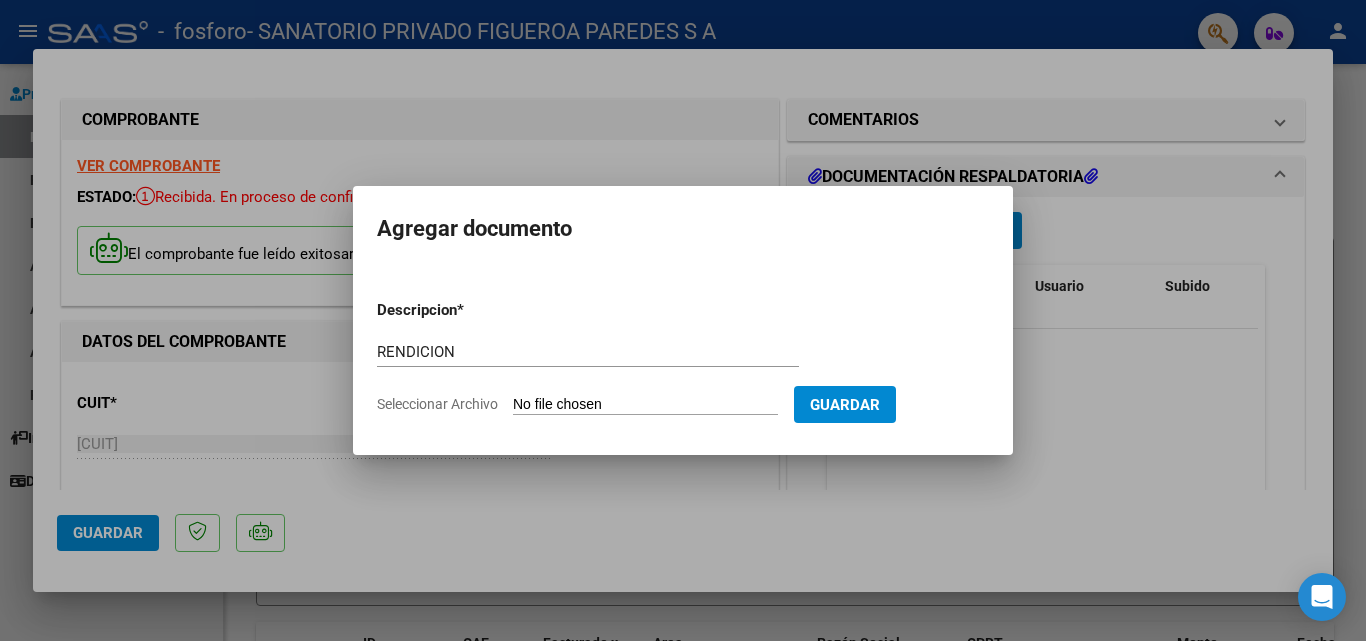 click on "Seleccionar Archivo" 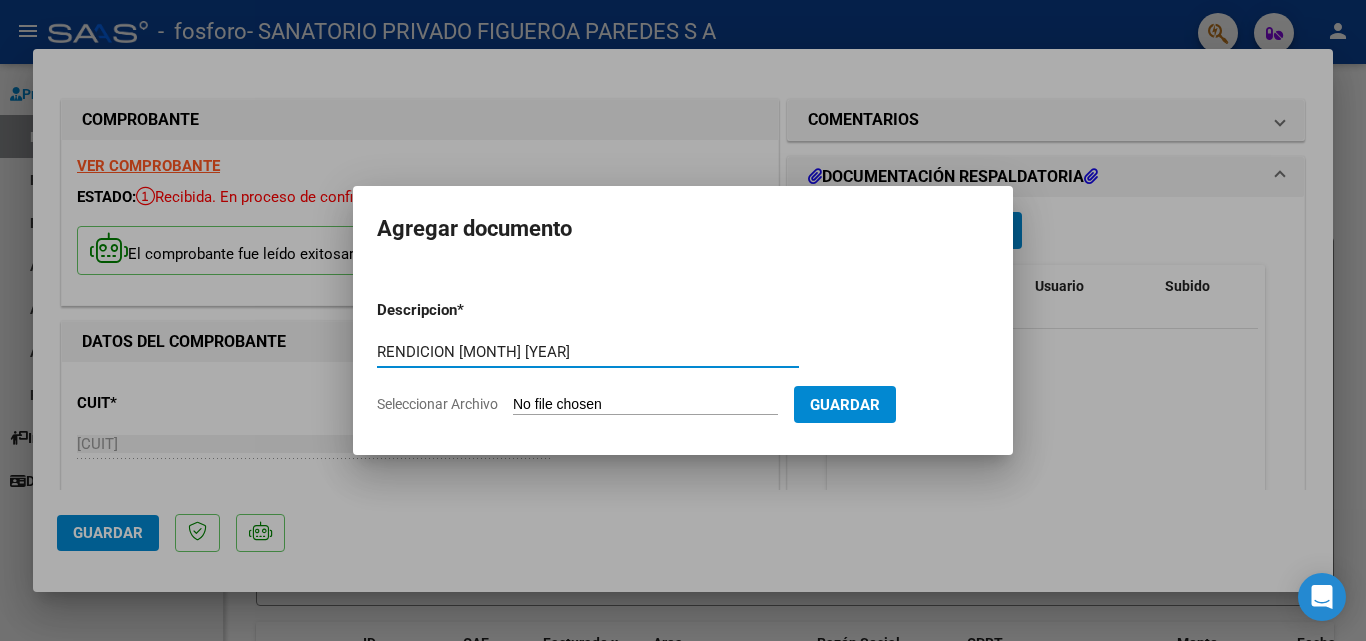 type on "RENDICION [MONTH] [YEAR]" 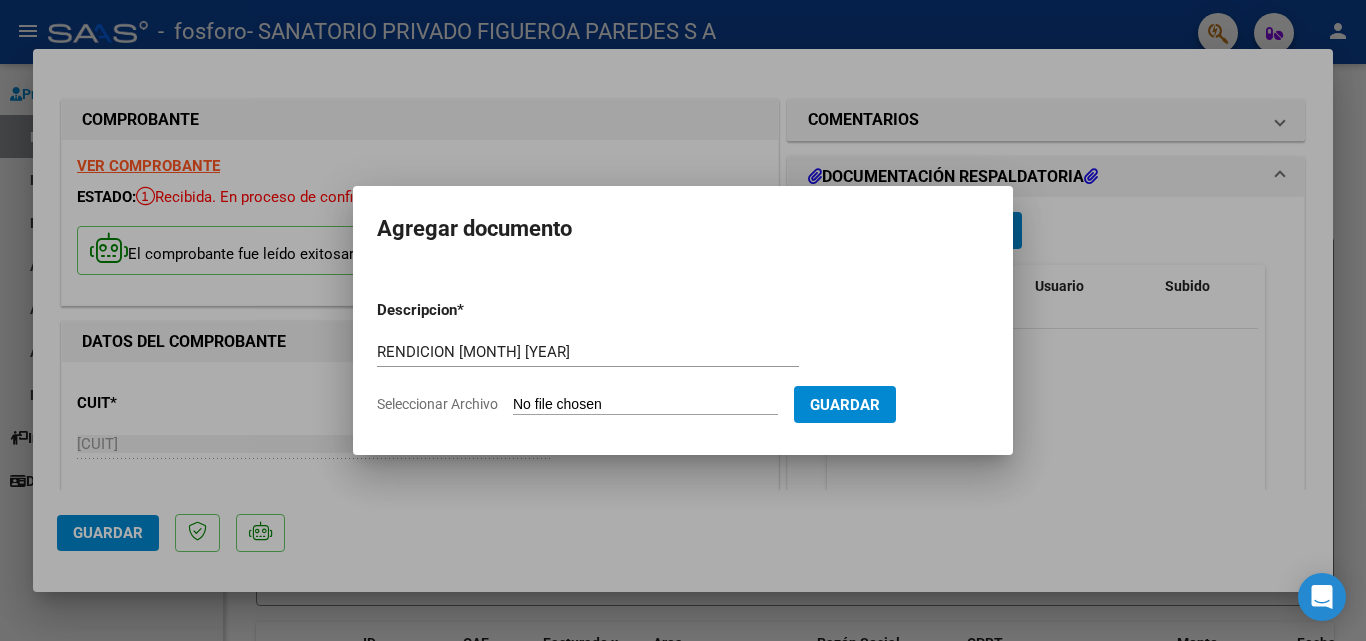 type on "C:\fakepath\FOSFORO rend. [MONTH] [YEAR].PDF" 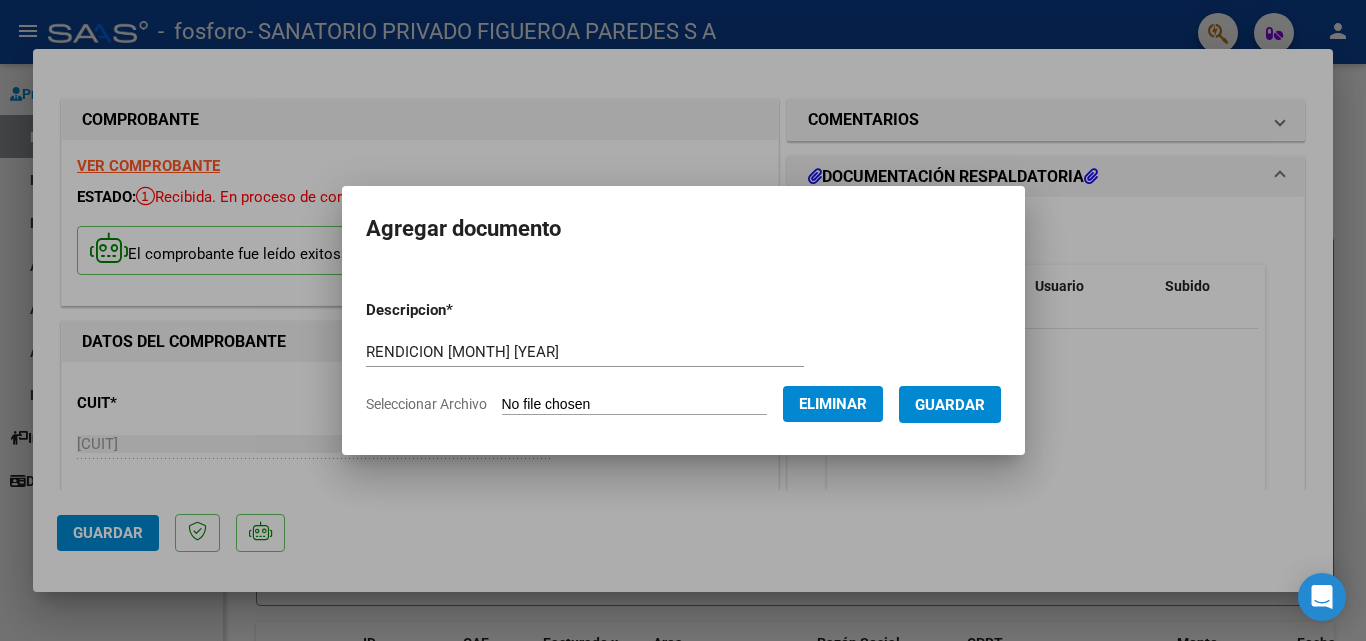 click on "Seleccionar Archivo" 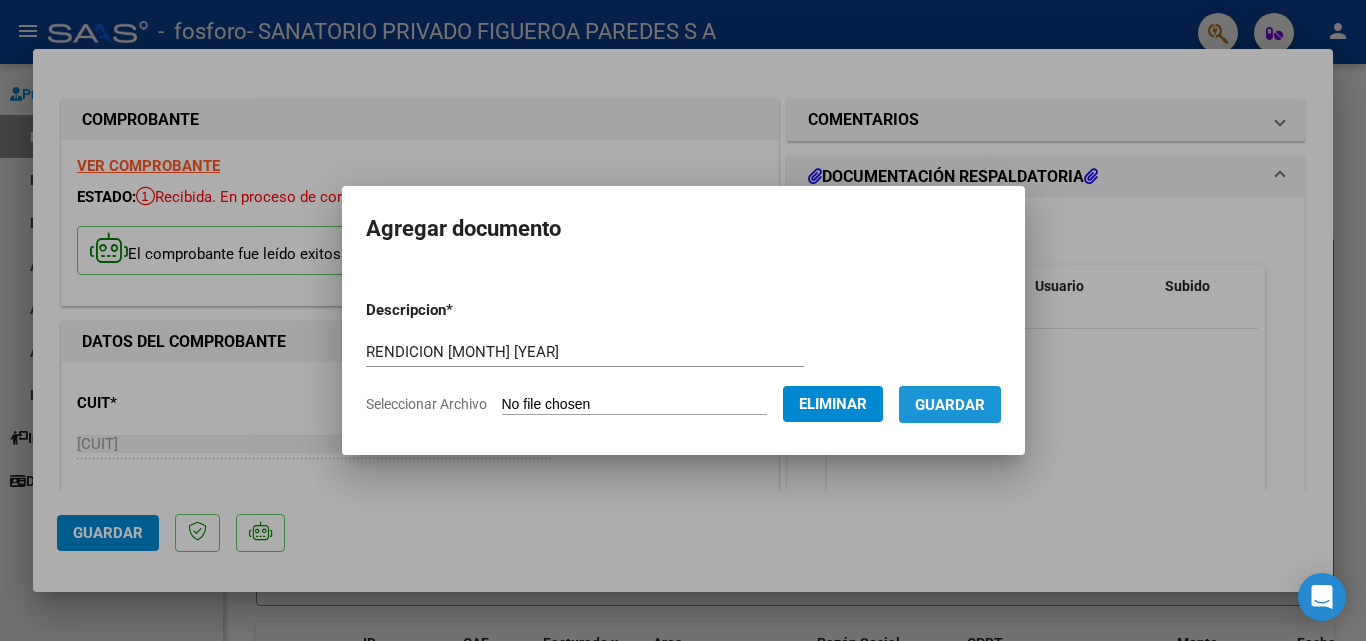 click on "Guardar" at bounding box center [950, 404] 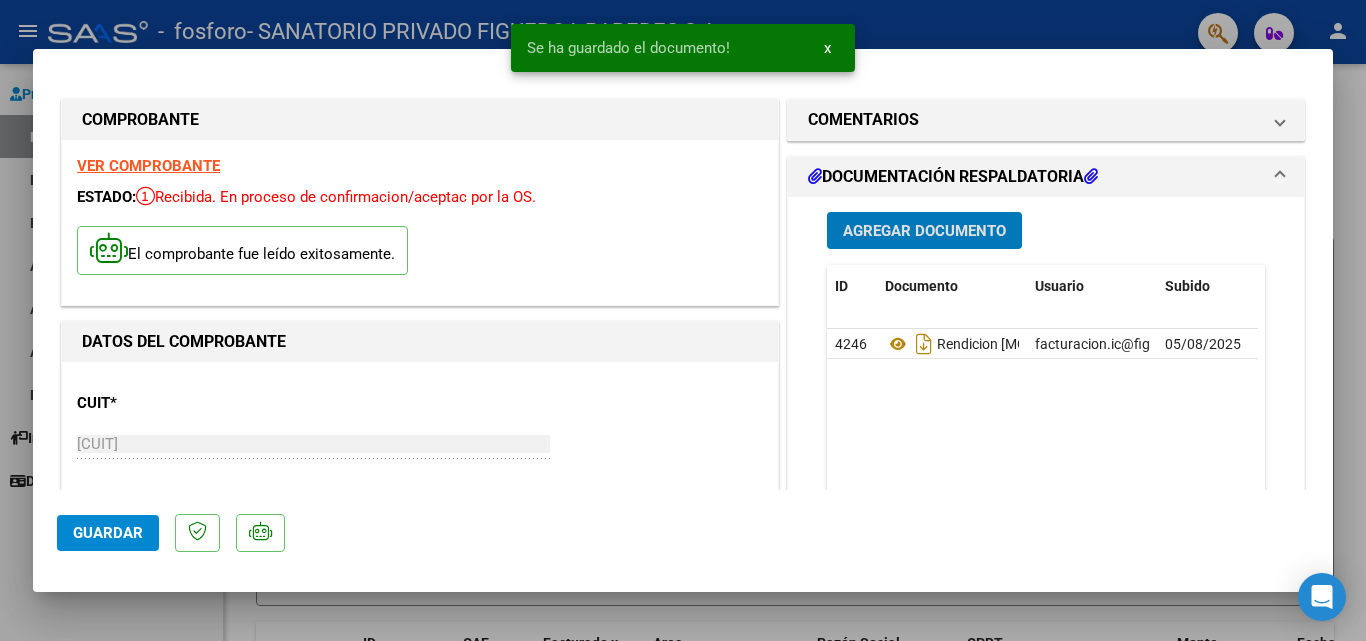 click on "Agregar Documento" at bounding box center (924, 231) 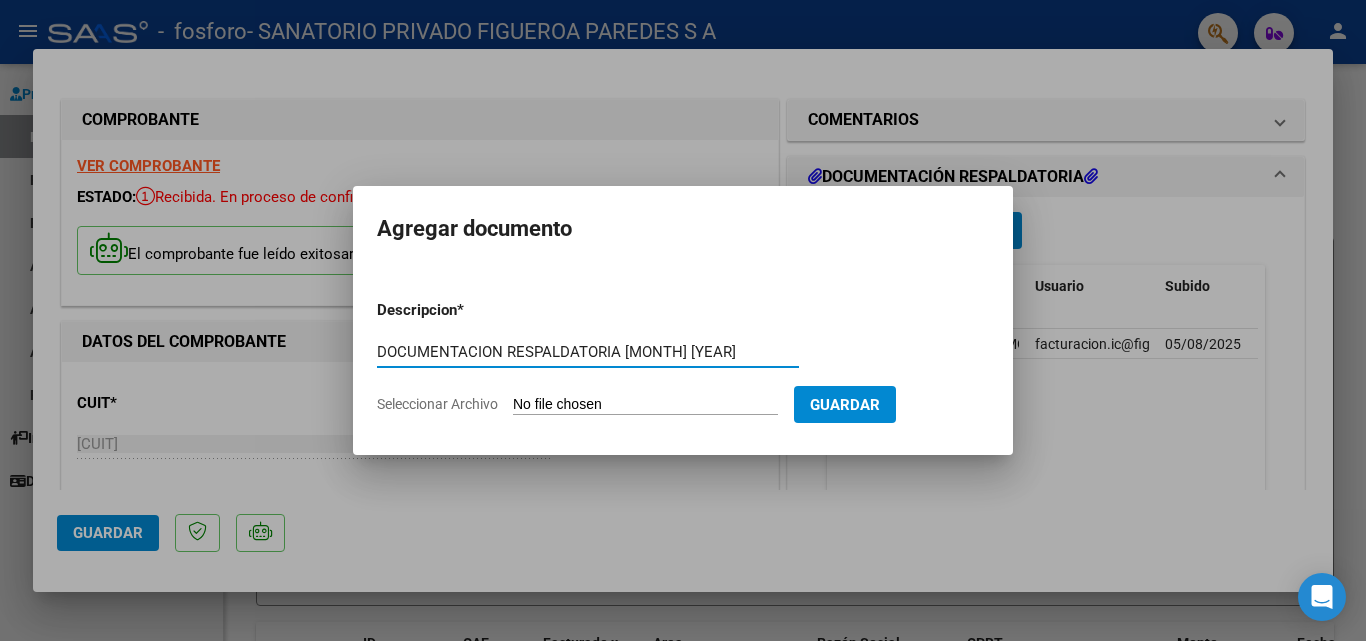 type on "DOCUMENTACION RESPALDATORIA [MONTH] [YEAR]" 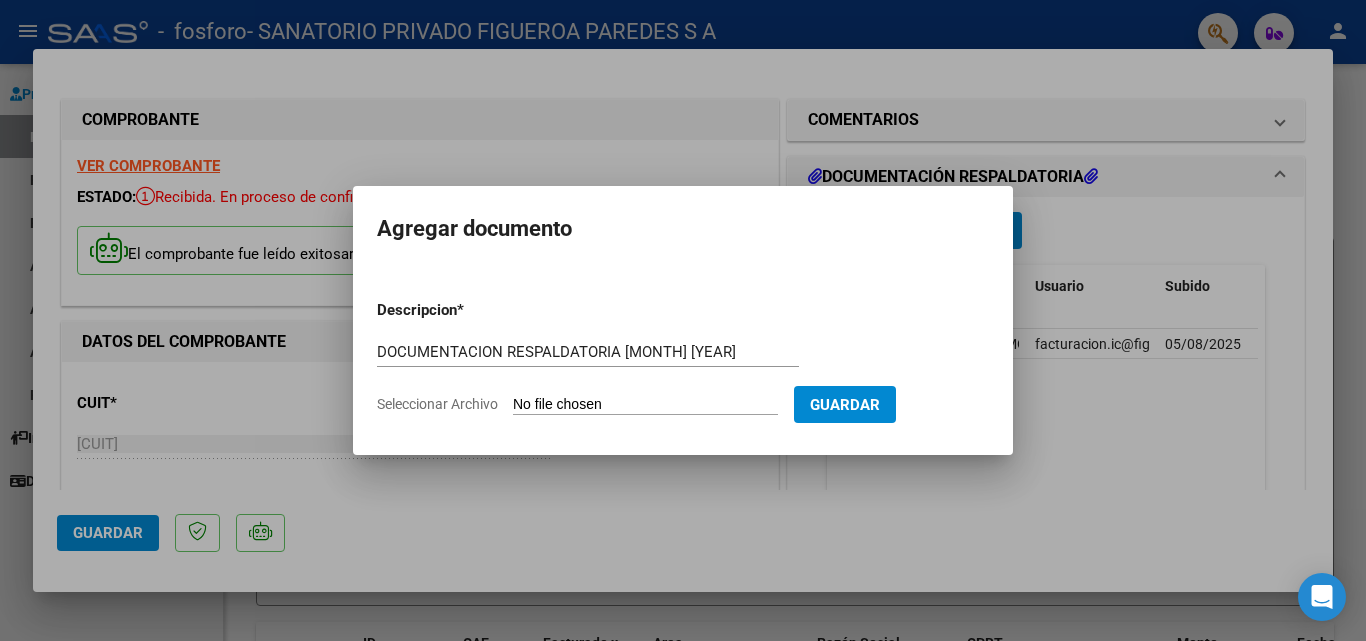 type on "C:\fakepath\FOSFORO DOC RESP. [MONTH] [YEAR].xls" 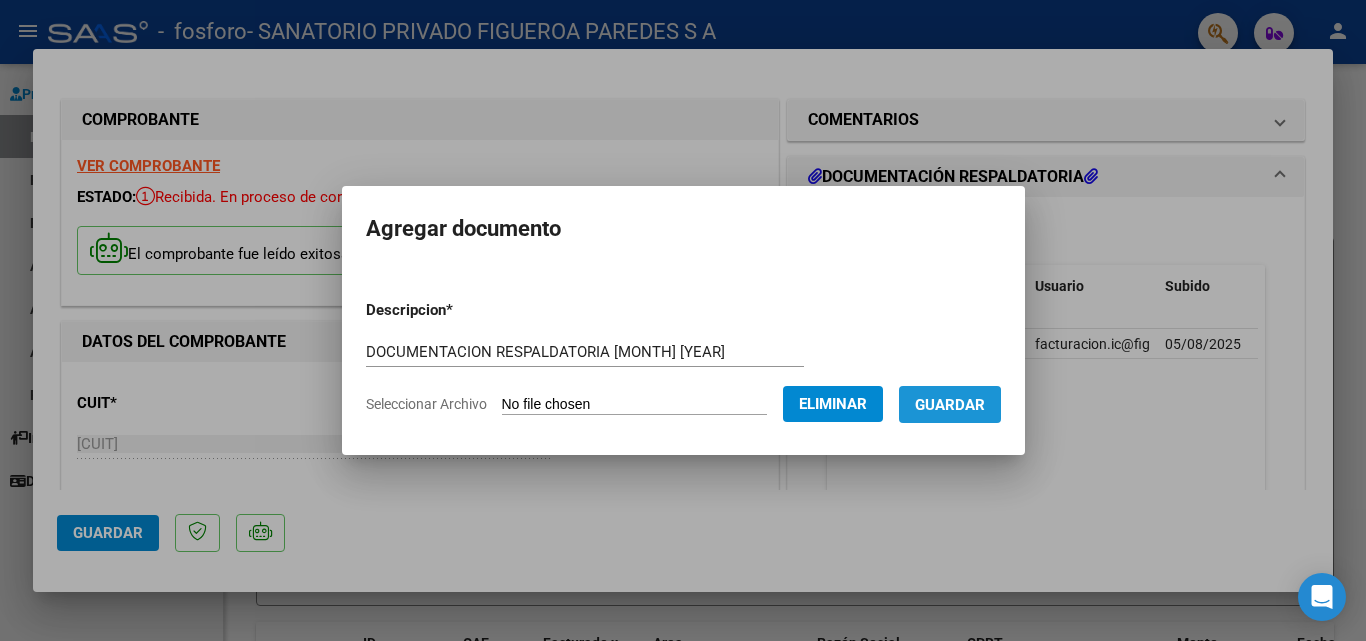 click on "Guardar" at bounding box center [950, 405] 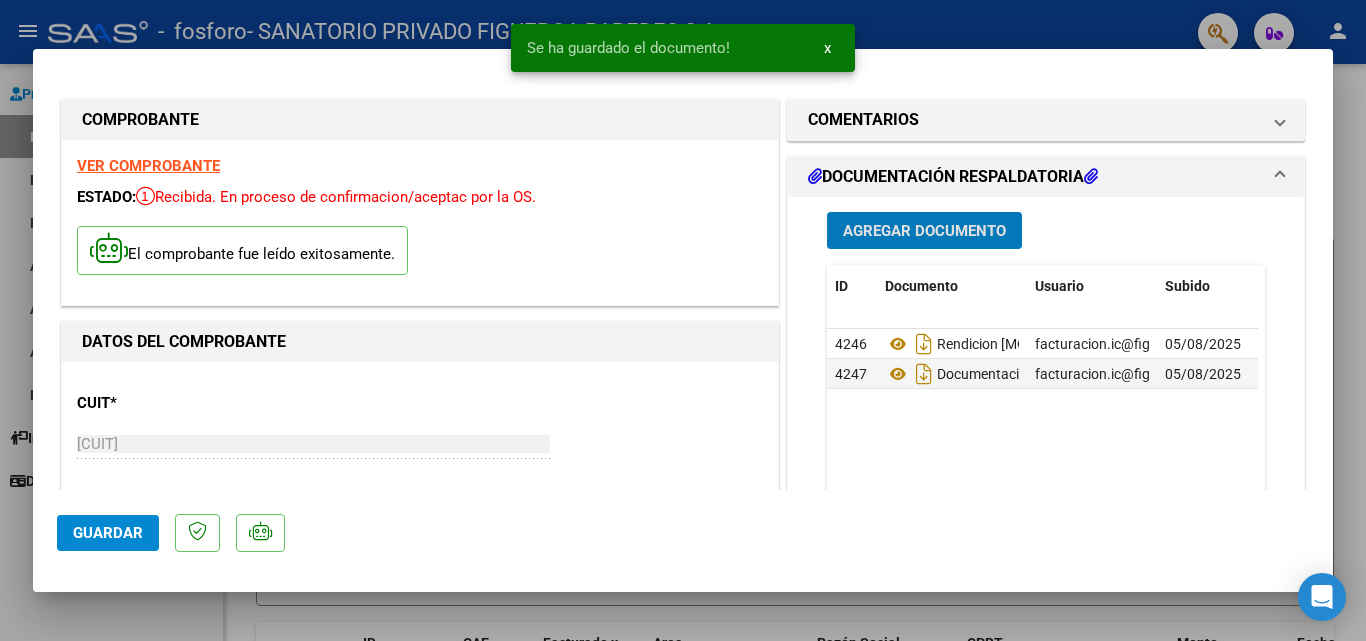 click on "Agregar Documento" at bounding box center (924, 231) 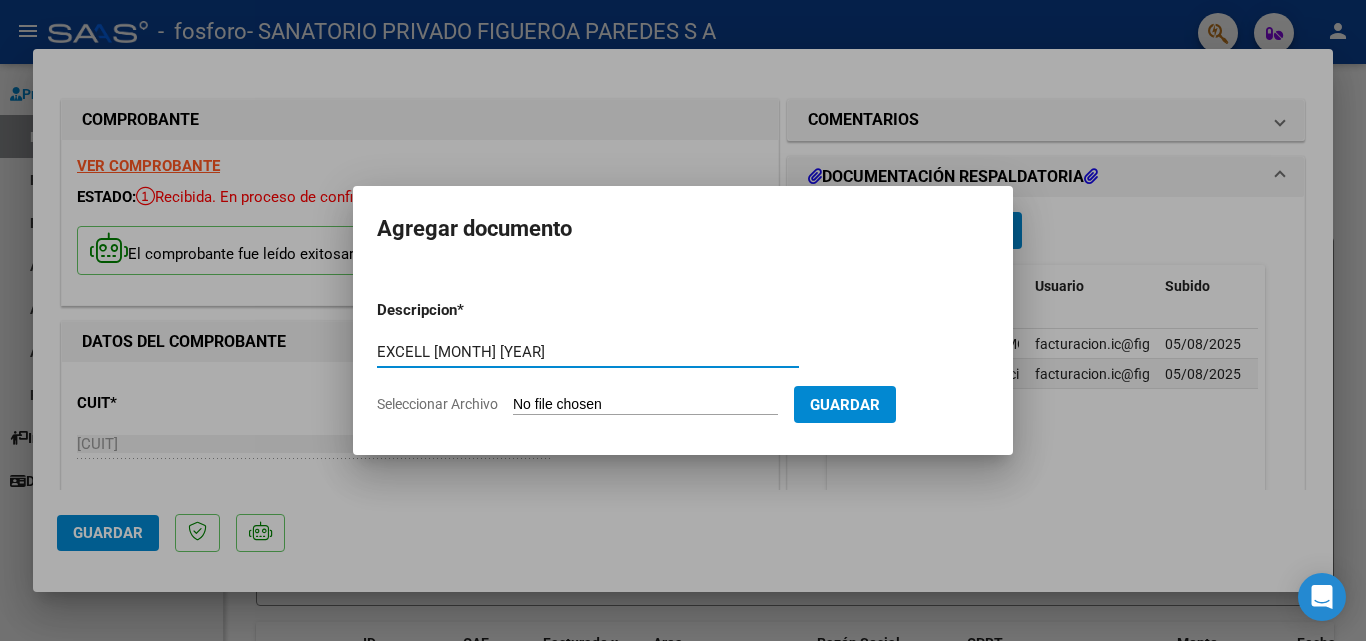 type on "EXCELL [MONTH] [YEAR]" 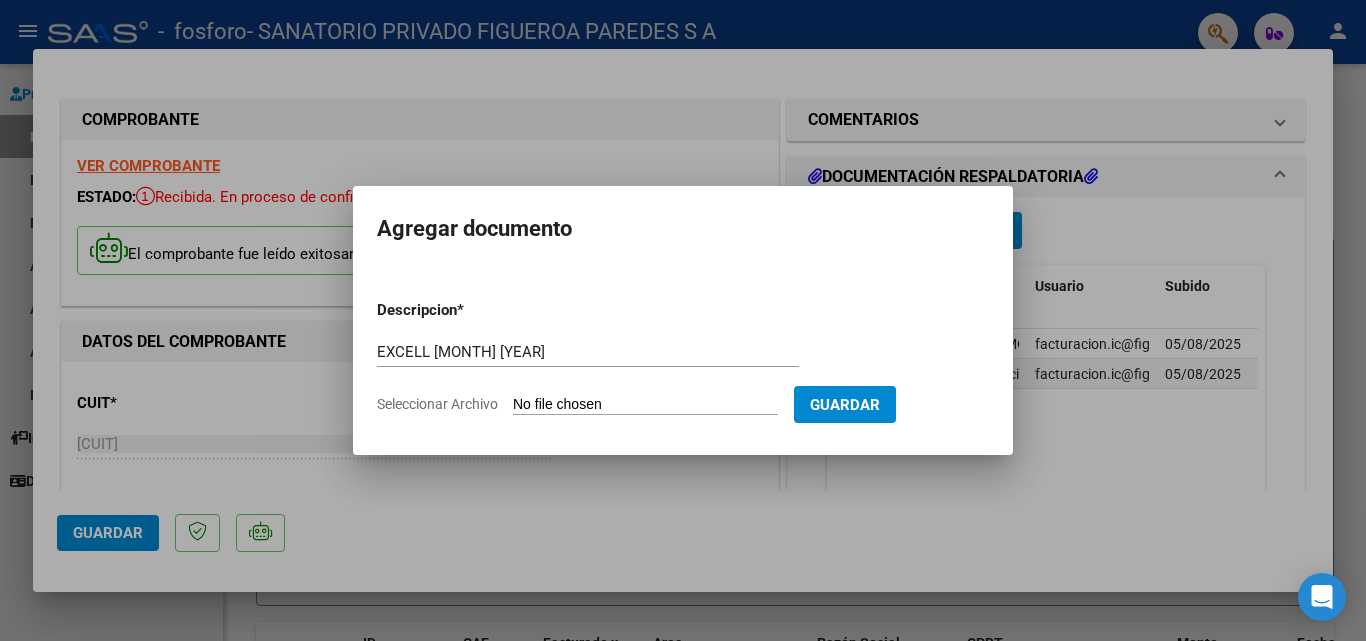 type on "C:\fakepath\fosforo [MONTH] [YEAR].xls" 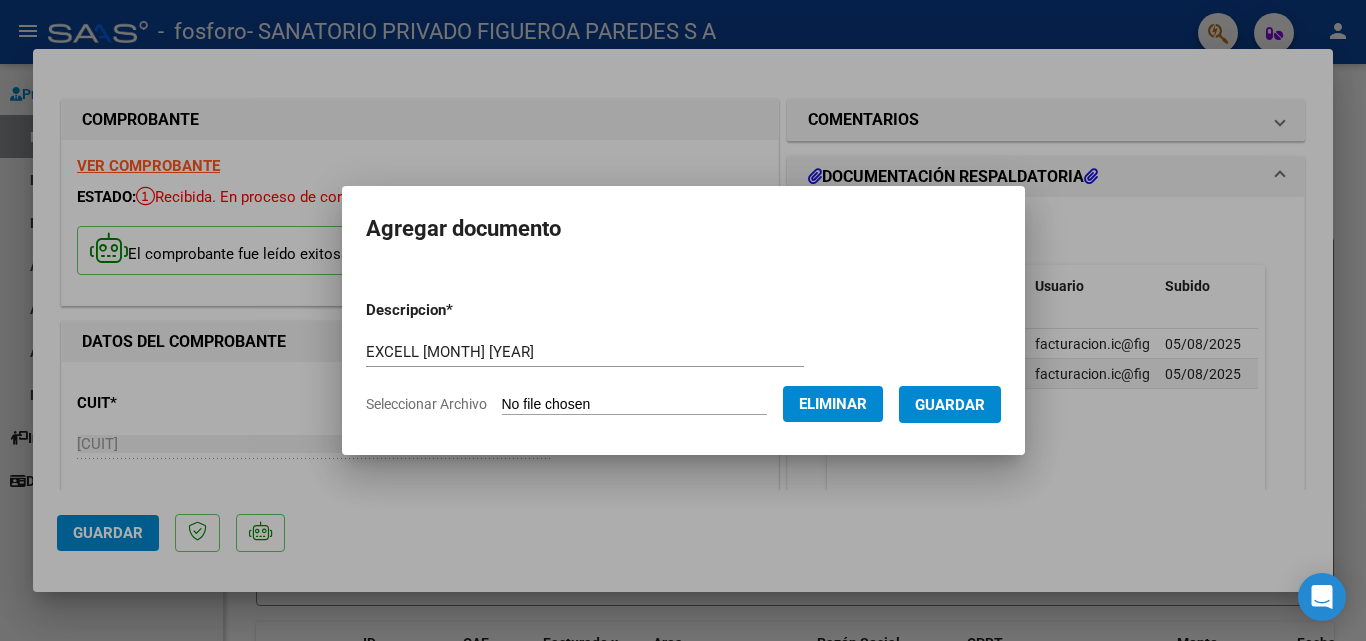 click on "Guardar" at bounding box center [950, 405] 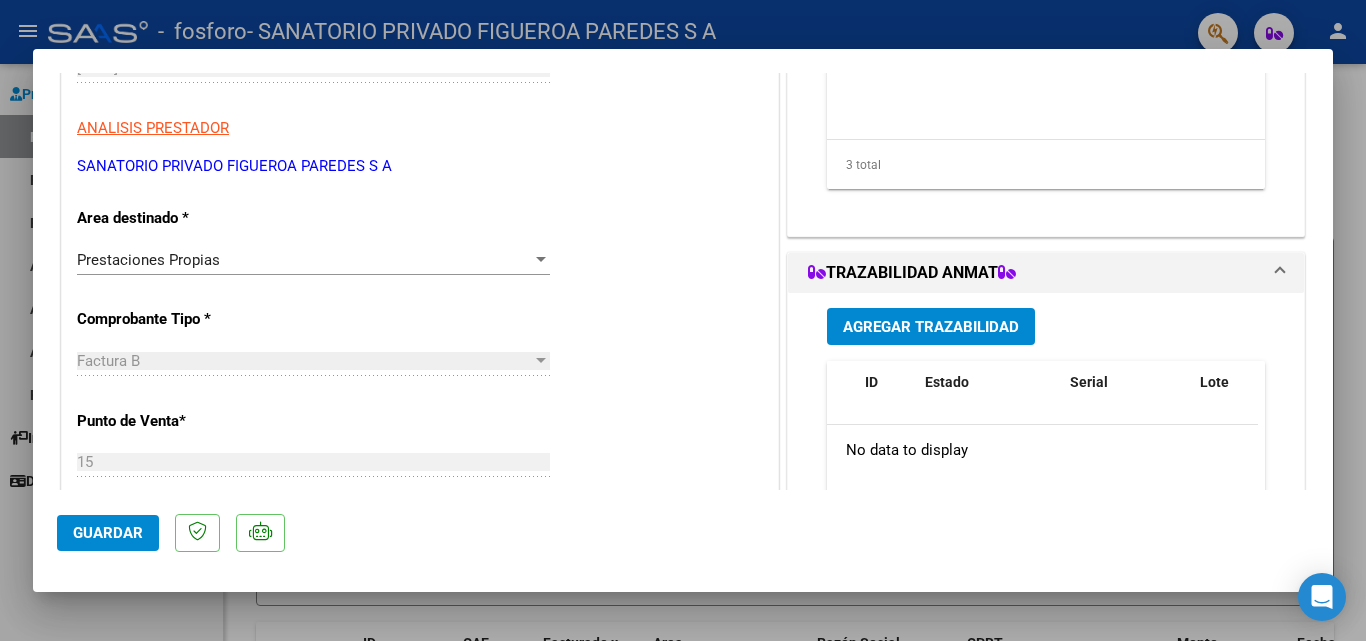 scroll, scrollTop: 400, scrollLeft: 0, axis: vertical 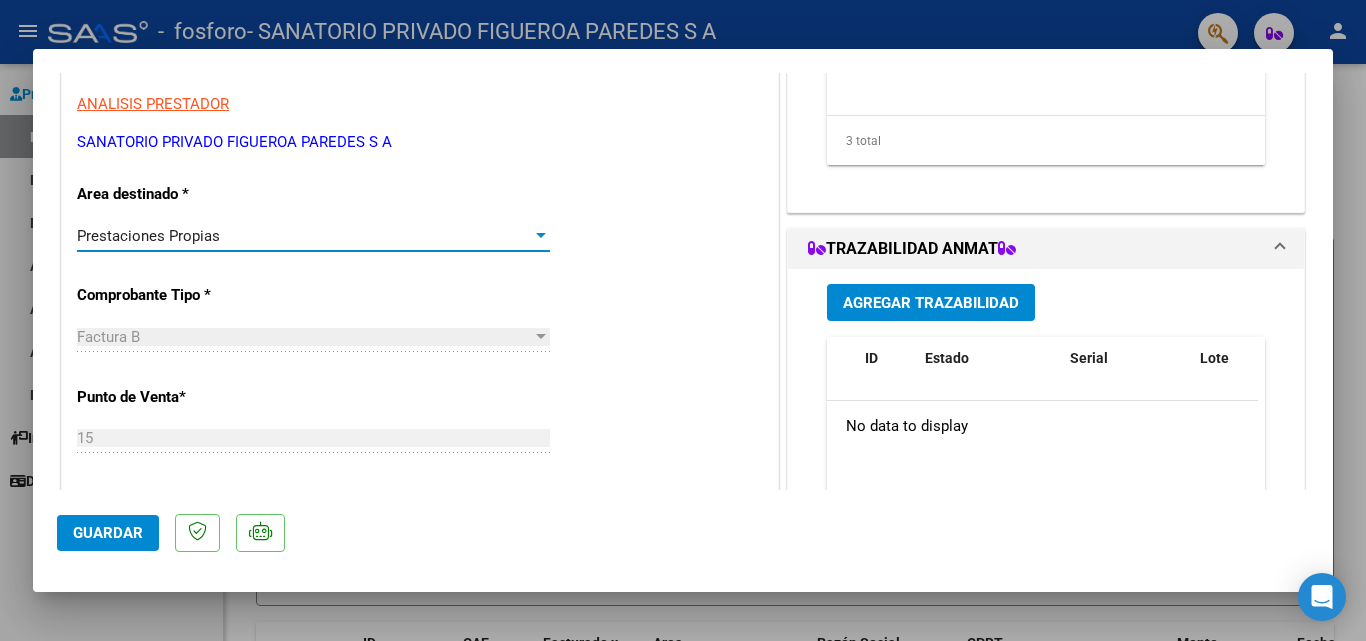 click at bounding box center [541, 236] 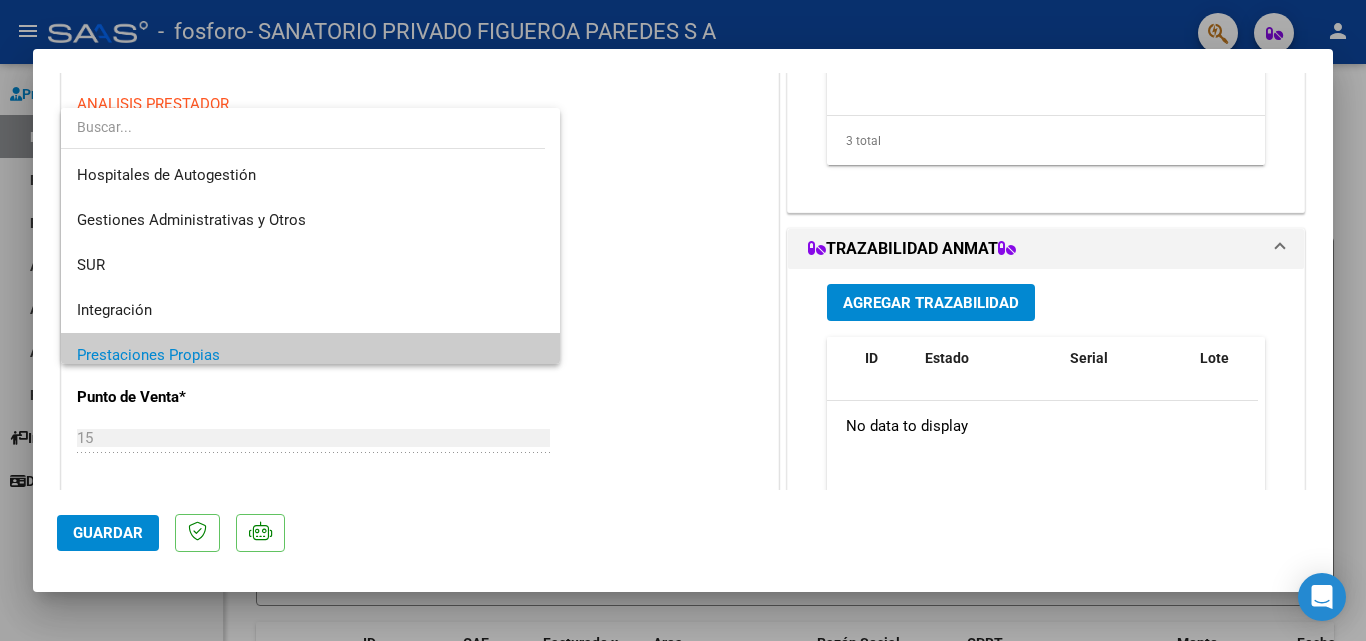 scroll, scrollTop: 120, scrollLeft: 0, axis: vertical 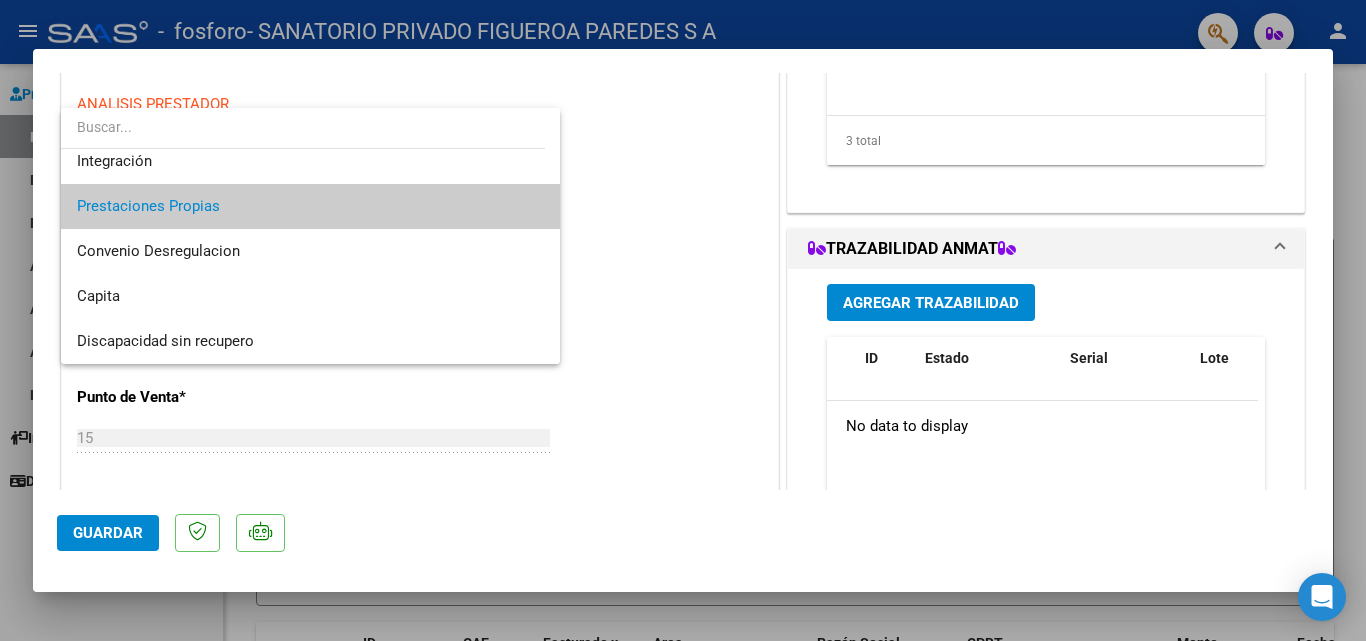 click on "Prestaciones Propias" at bounding box center [310, 206] 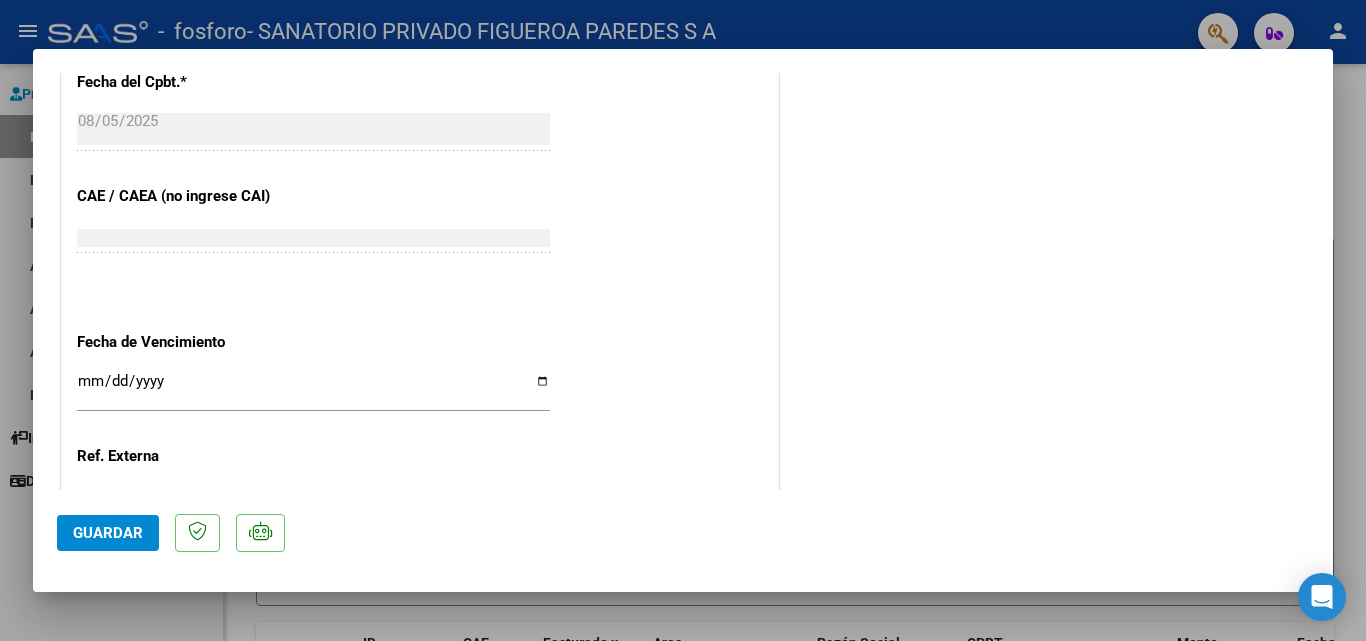 scroll, scrollTop: 1000, scrollLeft: 0, axis: vertical 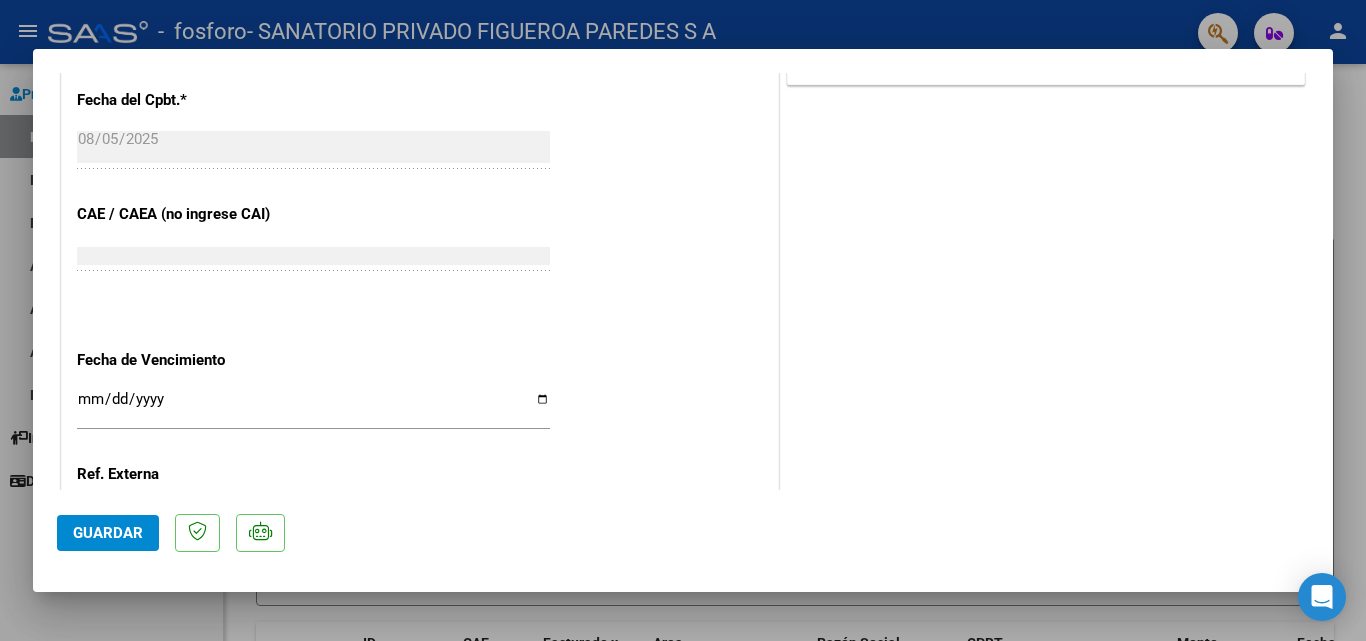 click on "Ingresar la fecha" at bounding box center (313, 407) 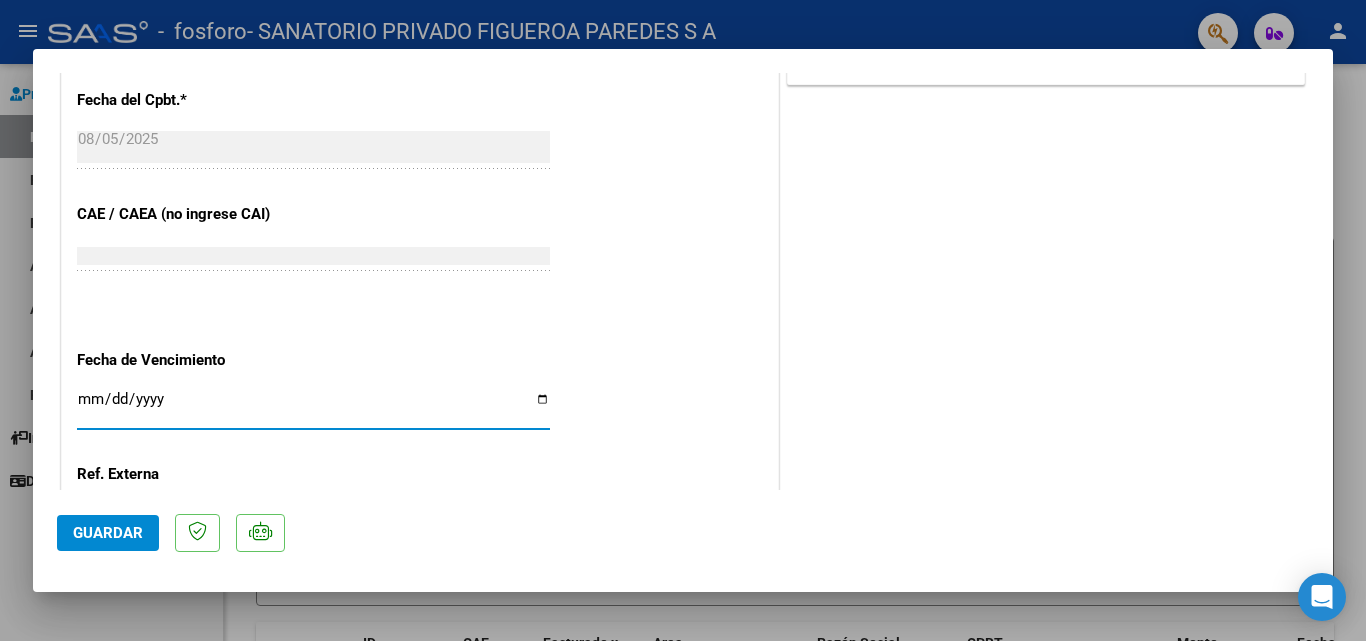 type on "2025-08-15" 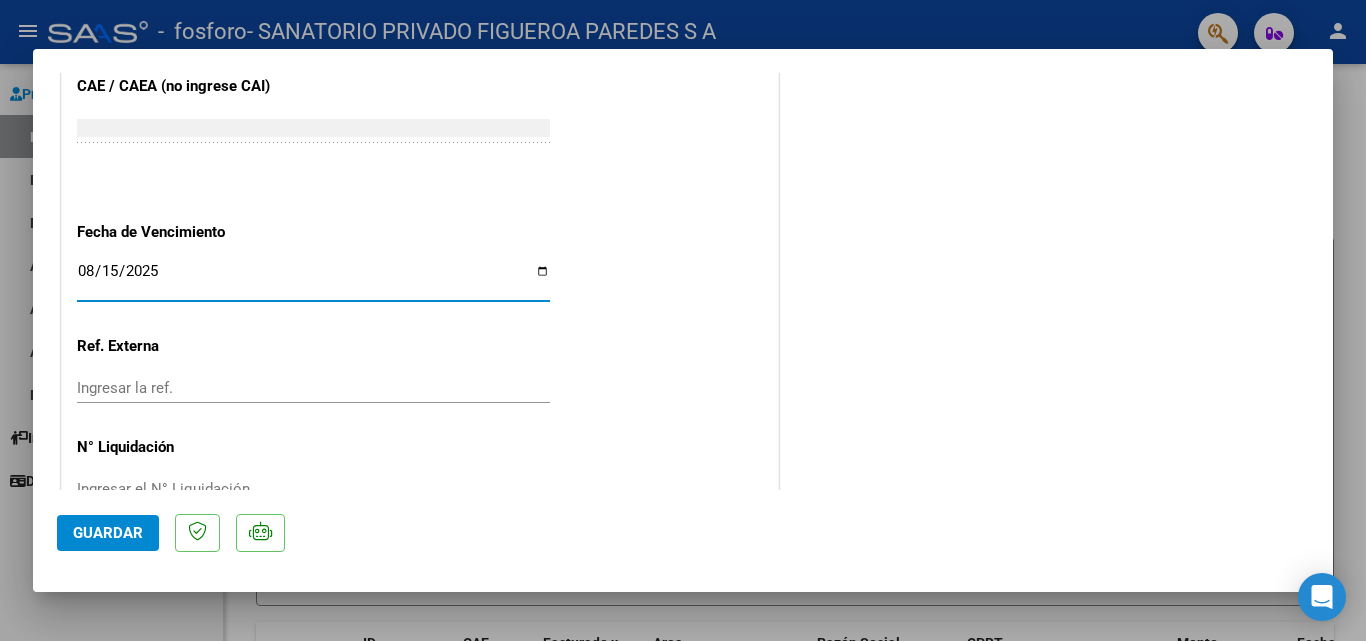 scroll, scrollTop: 1181, scrollLeft: 0, axis: vertical 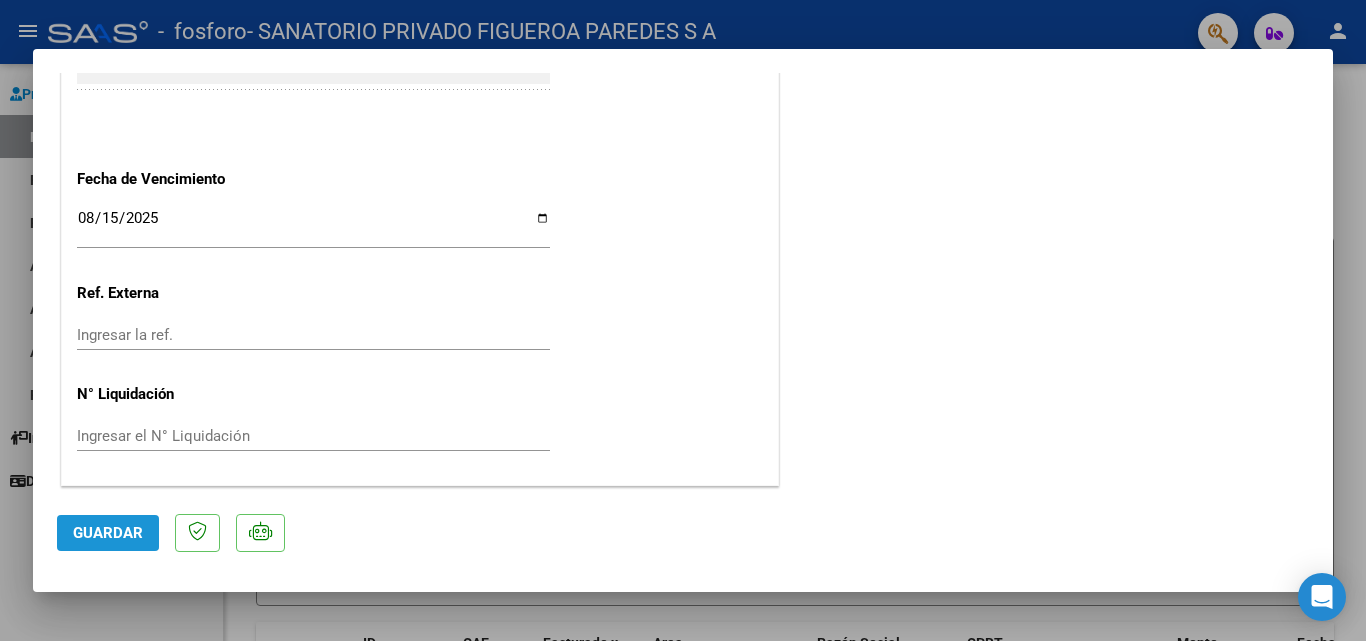 click on "Guardar" 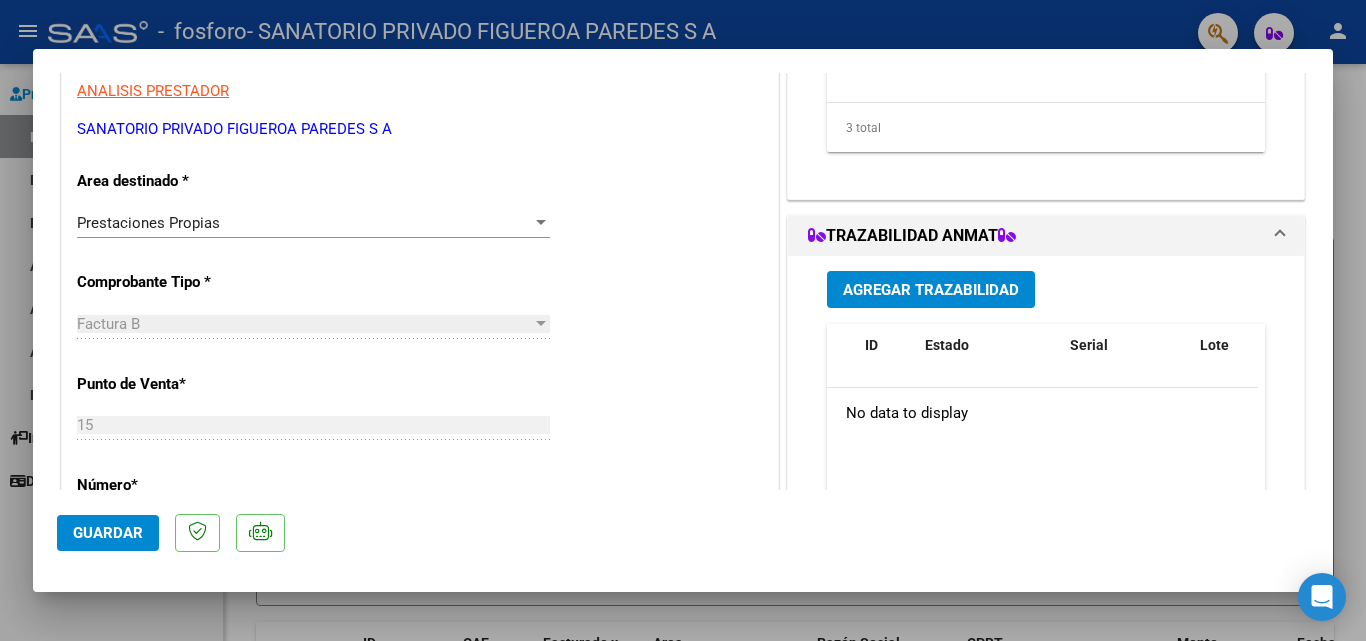 scroll, scrollTop: 500, scrollLeft: 0, axis: vertical 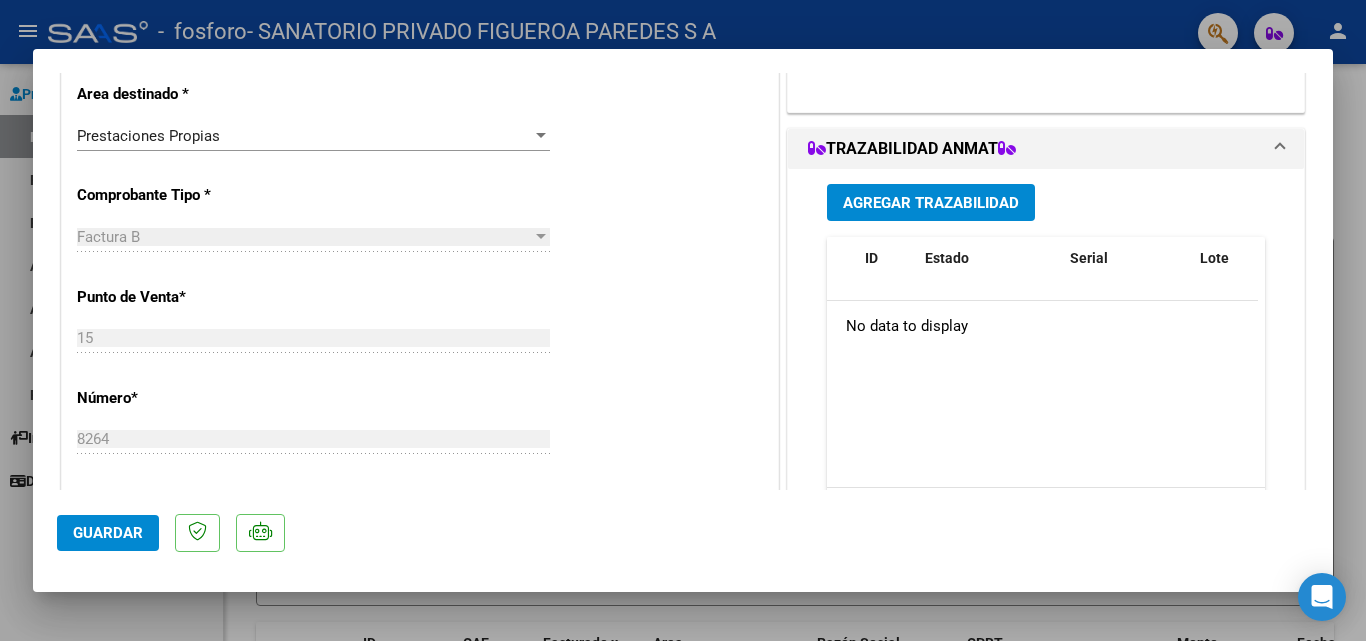 click on "Guardar" 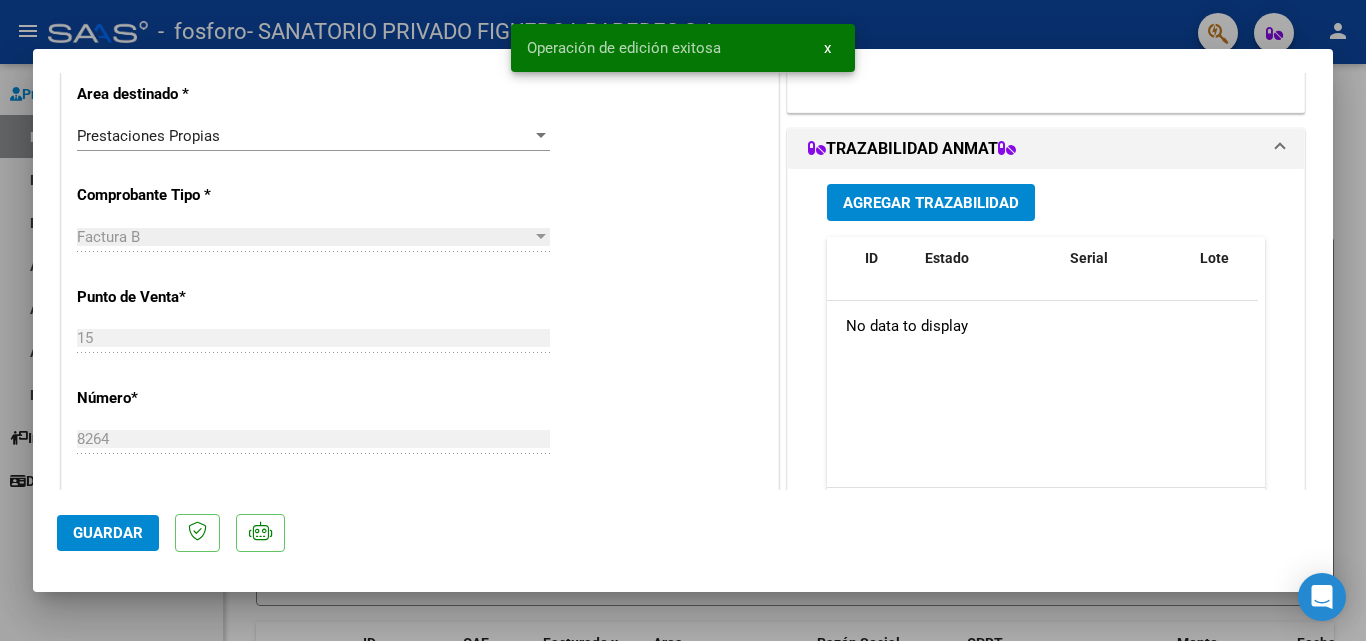 click at bounding box center (683, 320) 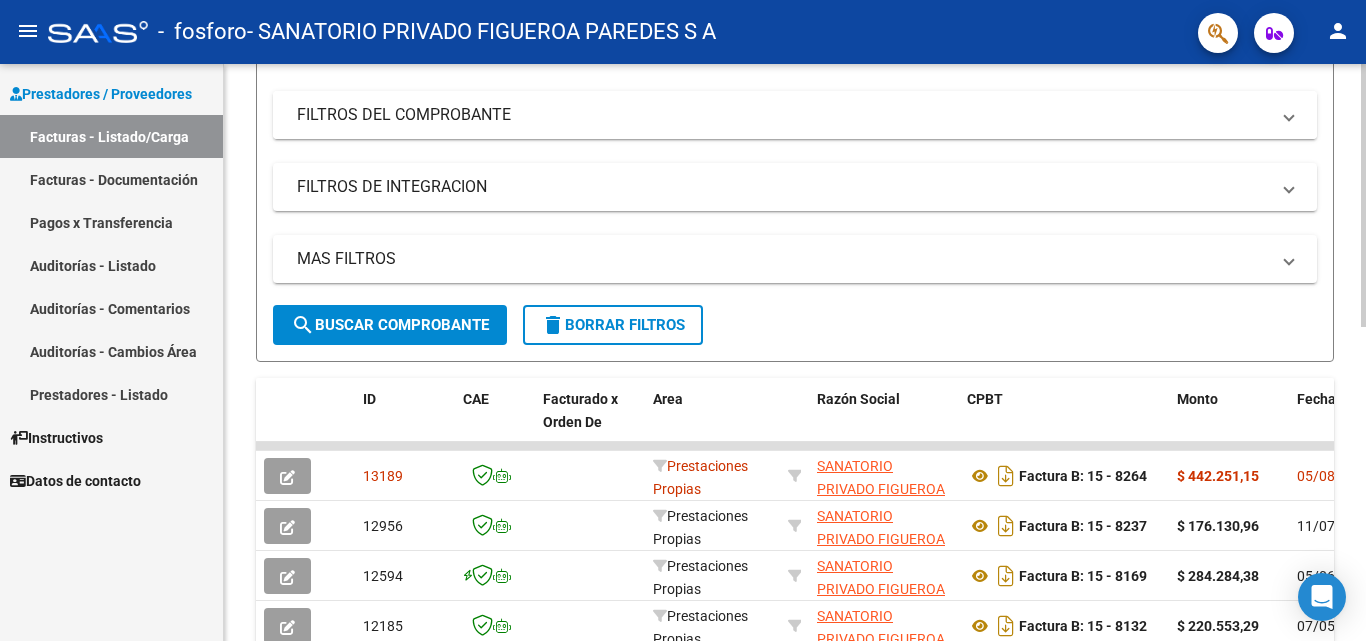 scroll, scrollTop: 300, scrollLeft: 0, axis: vertical 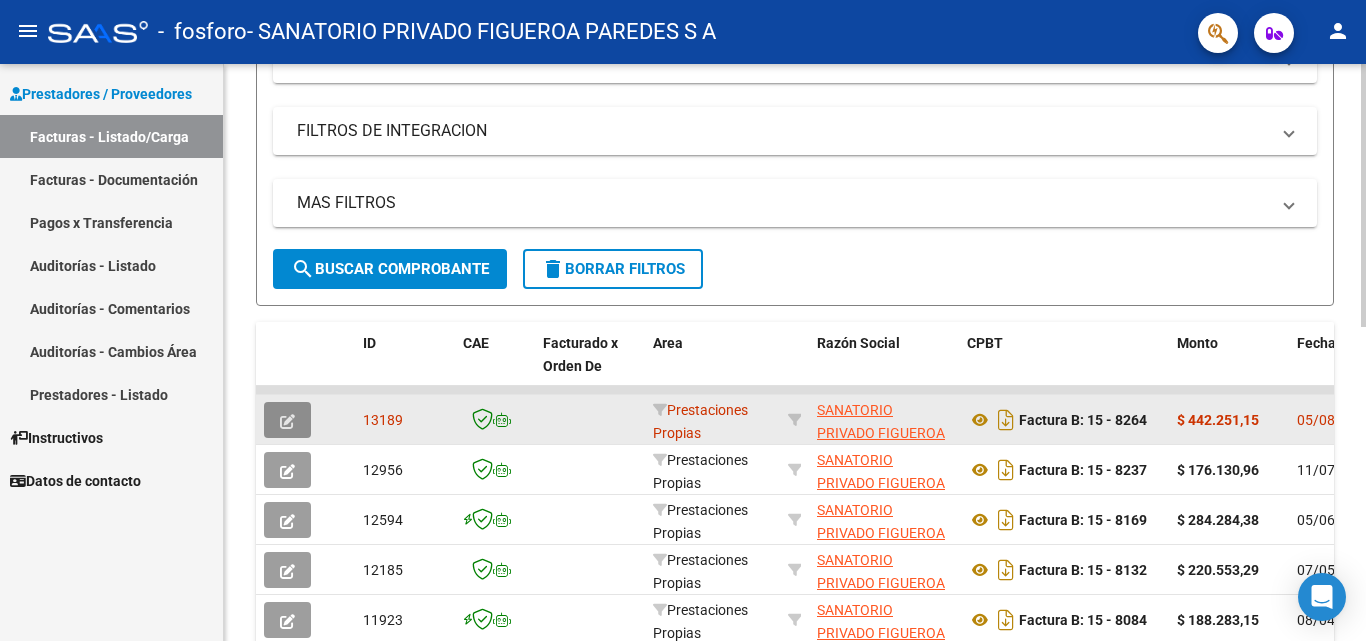 click 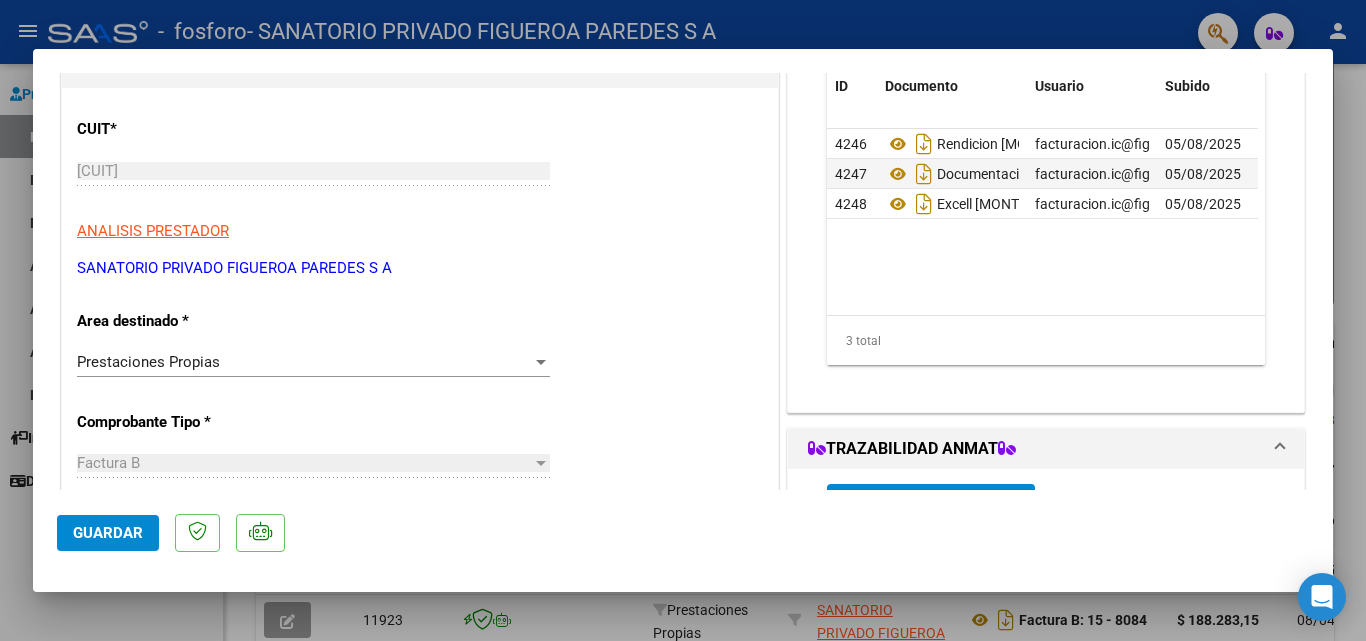 scroll, scrollTop: 0, scrollLeft: 0, axis: both 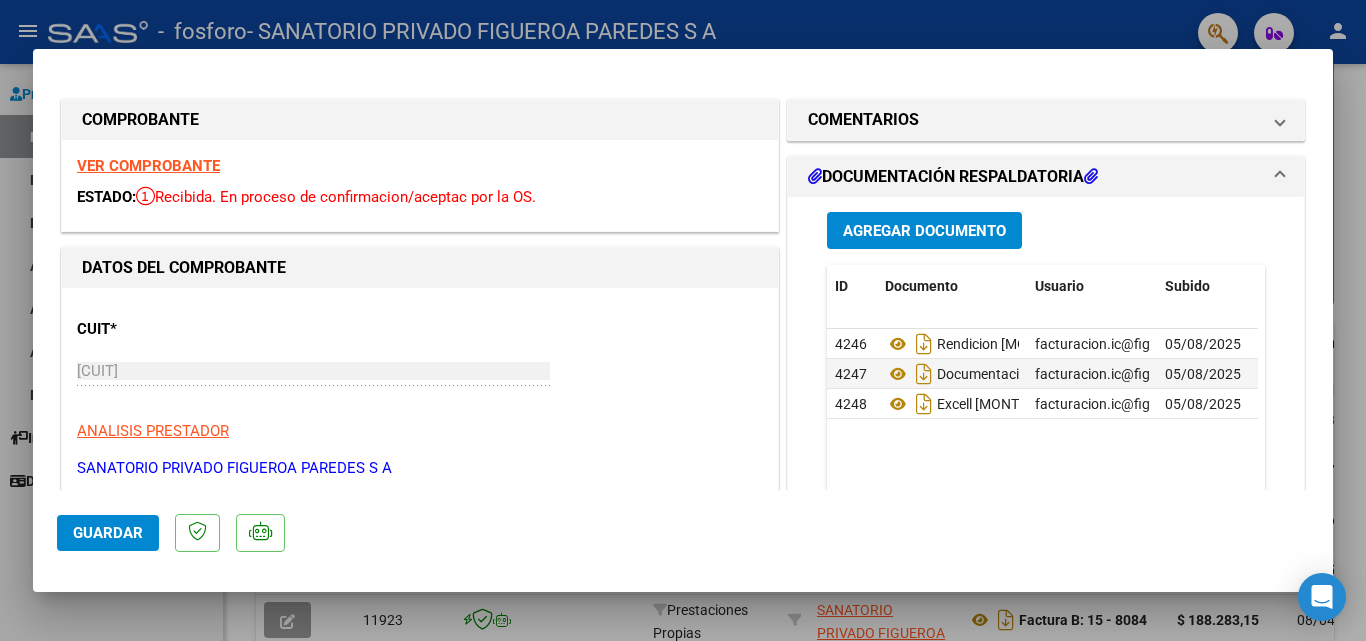 click at bounding box center [683, 320] 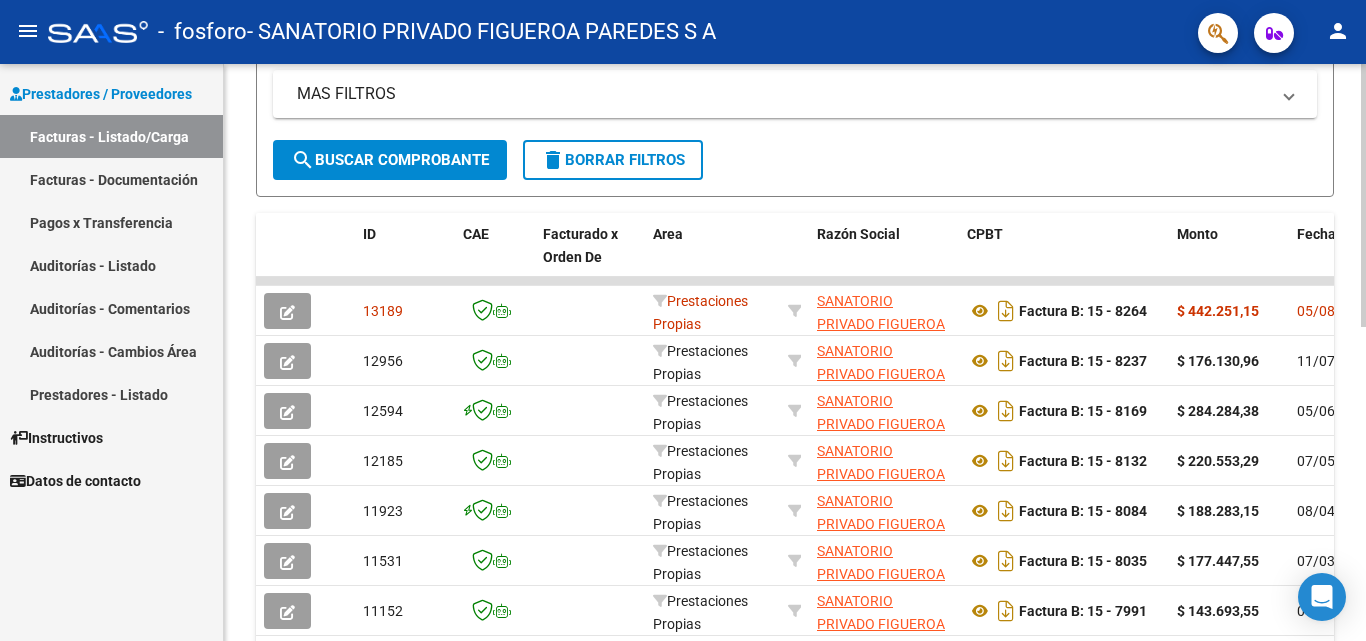 scroll, scrollTop: 391, scrollLeft: 0, axis: vertical 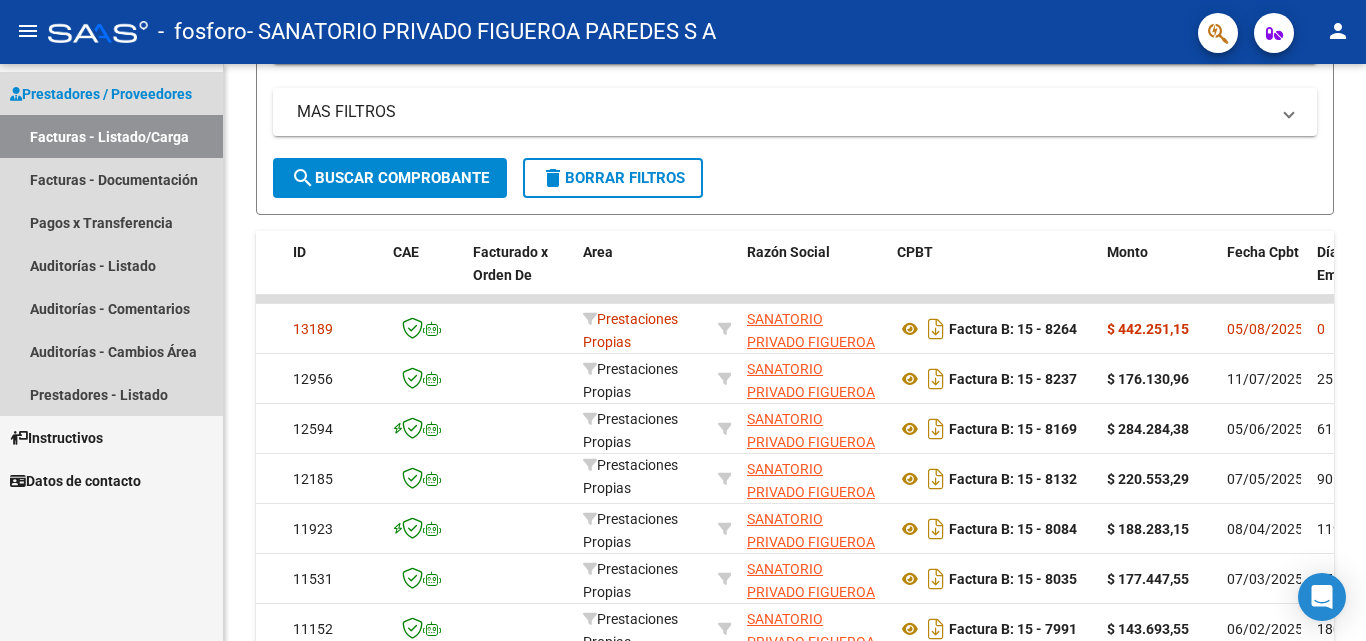 click on "Facturas - Listado/Carga" at bounding box center [111, 136] 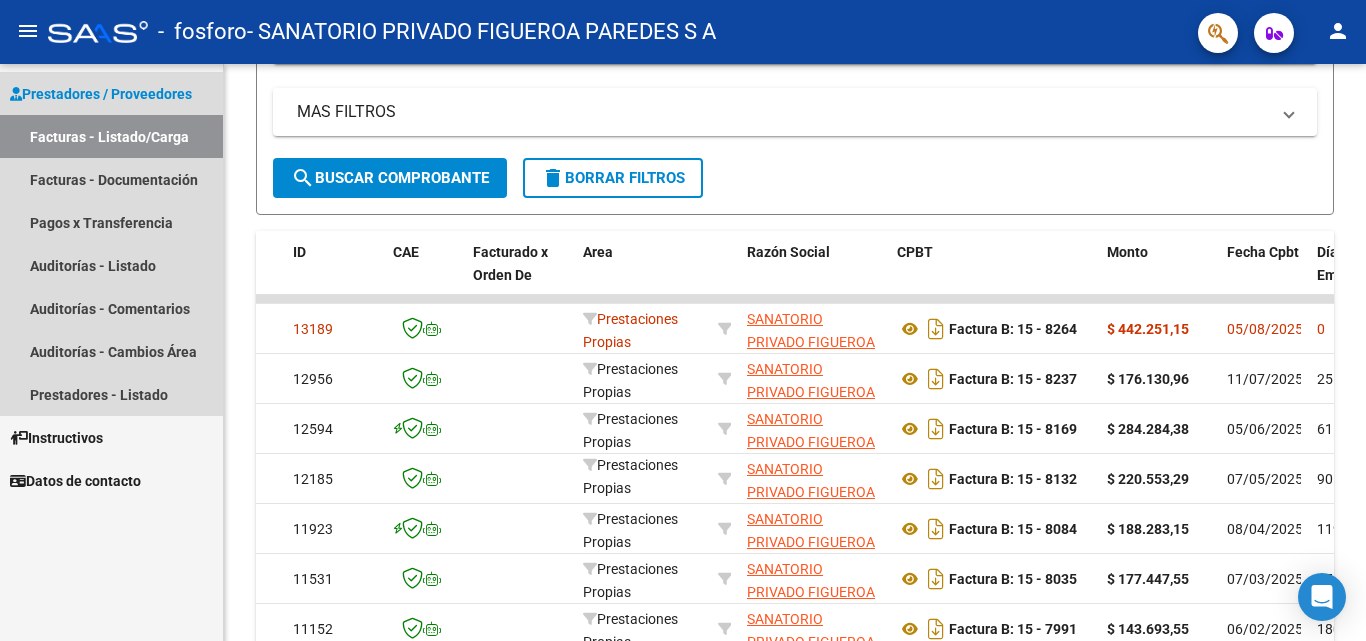 click on "Facturas - Listado/Carga" at bounding box center [111, 136] 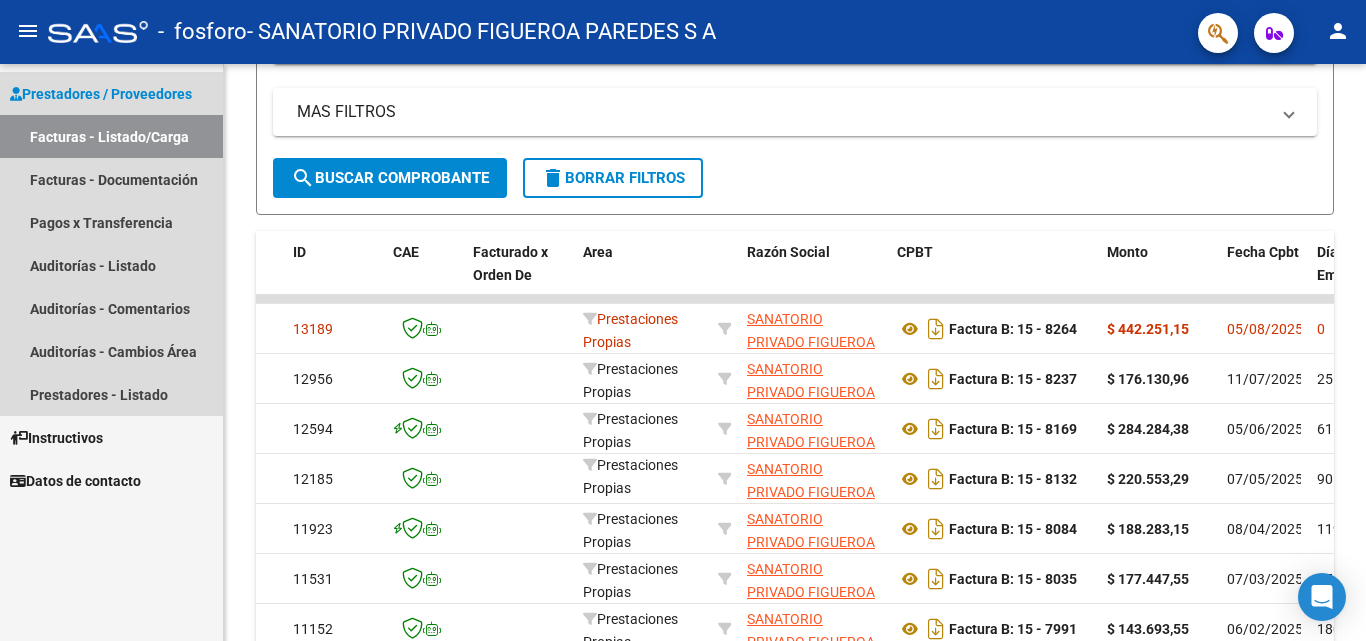 click on "Prestadores / Proveedores" at bounding box center [101, 94] 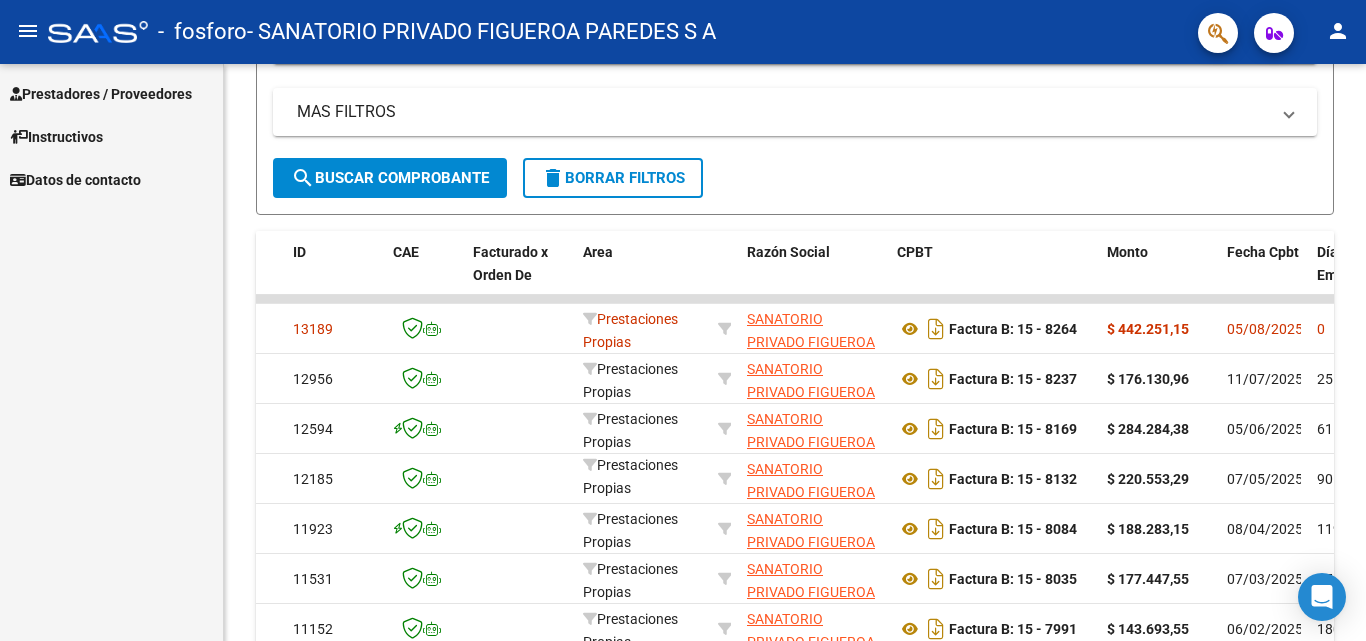 click on "Prestadores / Proveedores" at bounding box center (101, 94) 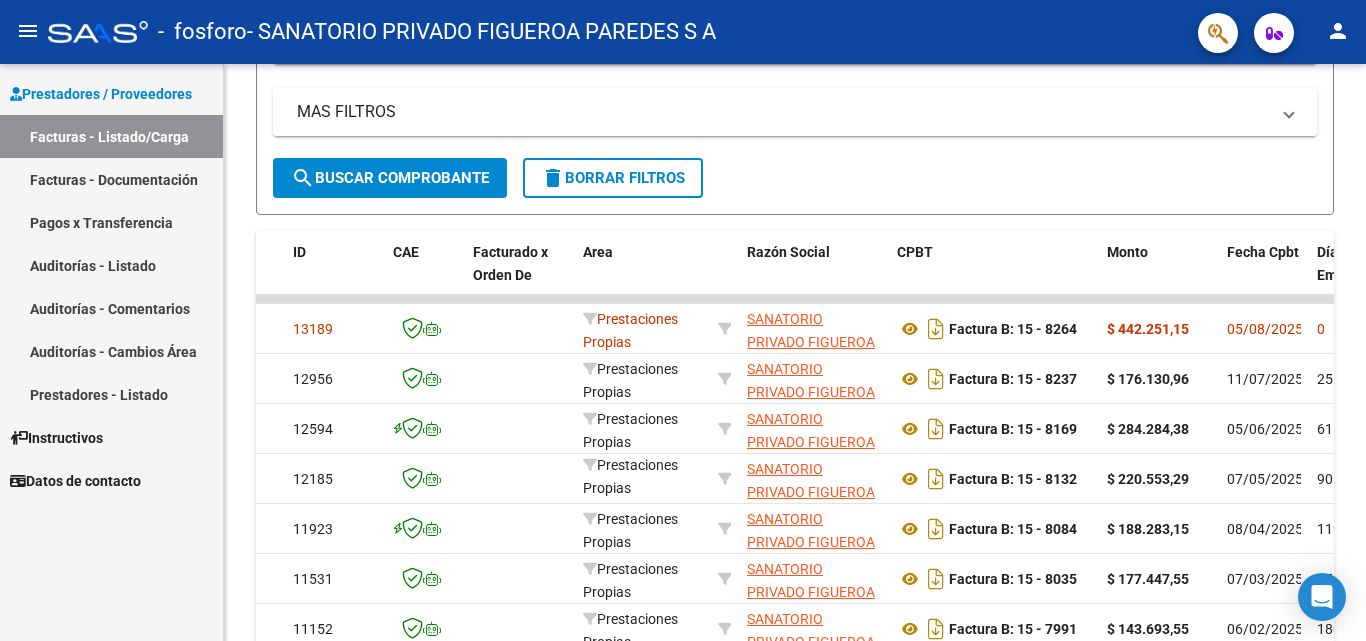 click on "Facturas - Listado/Carga" at bounding box center (111, 136) 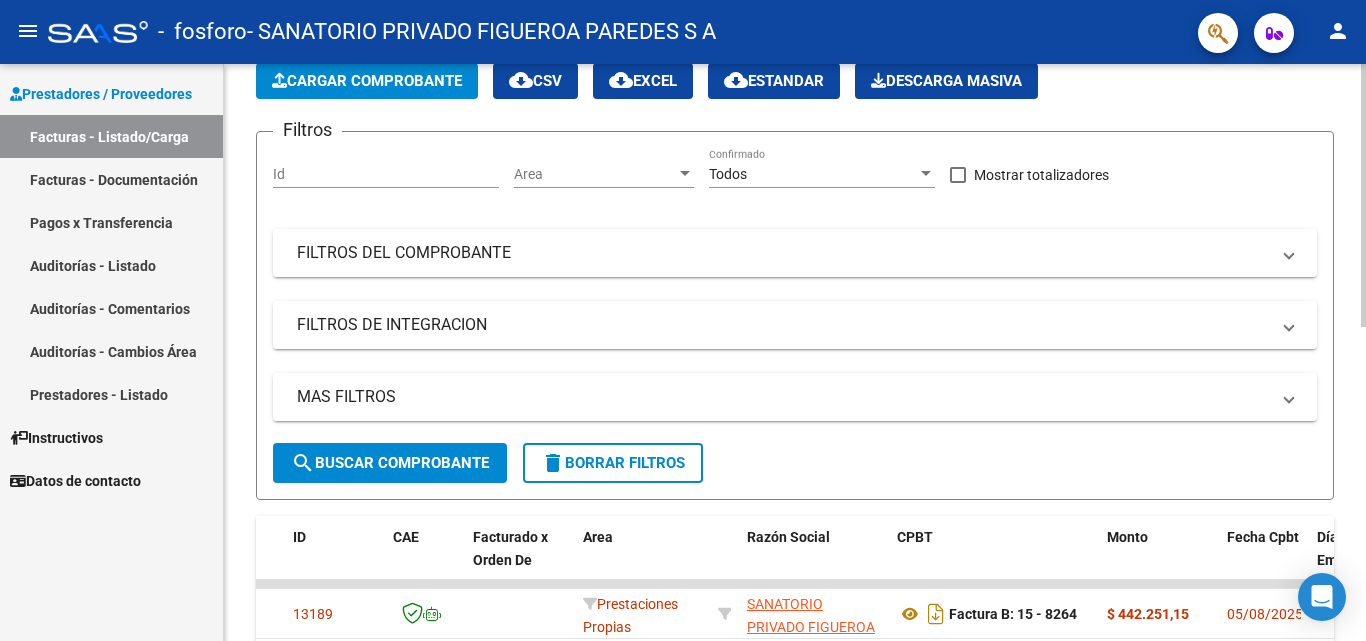 scroll, scrollTop: 0, scrollLeft: 0, axis: both 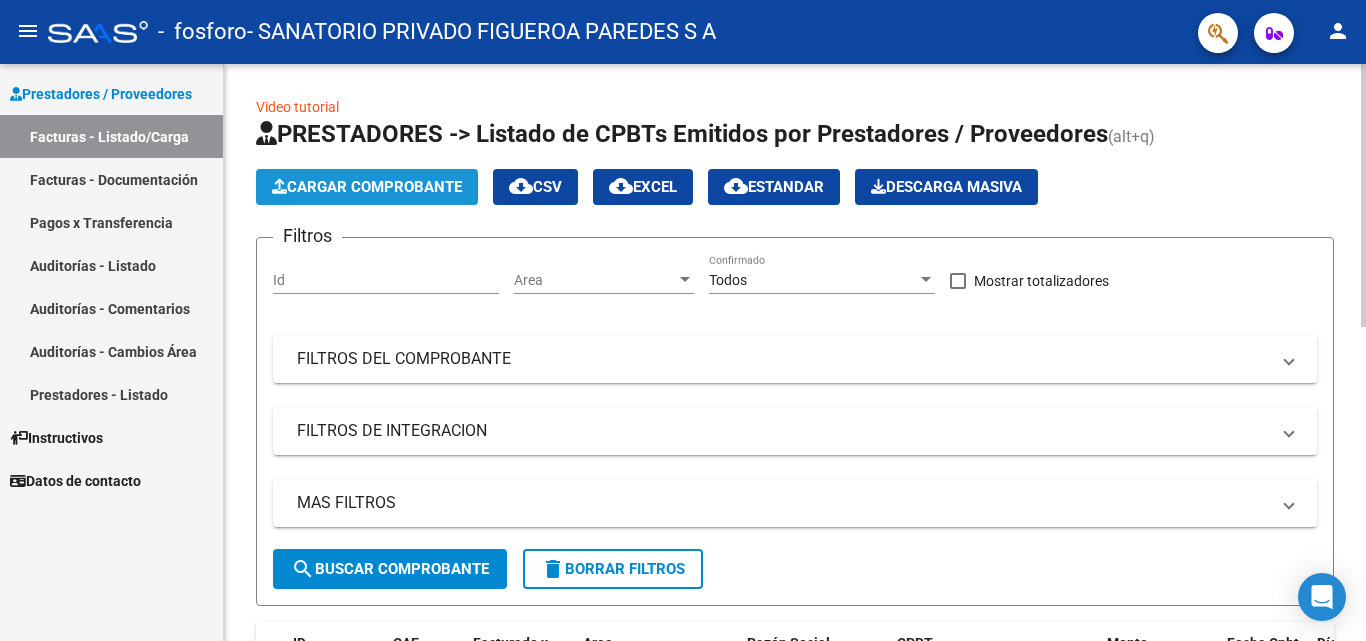 click on "Cargar Comprobante" 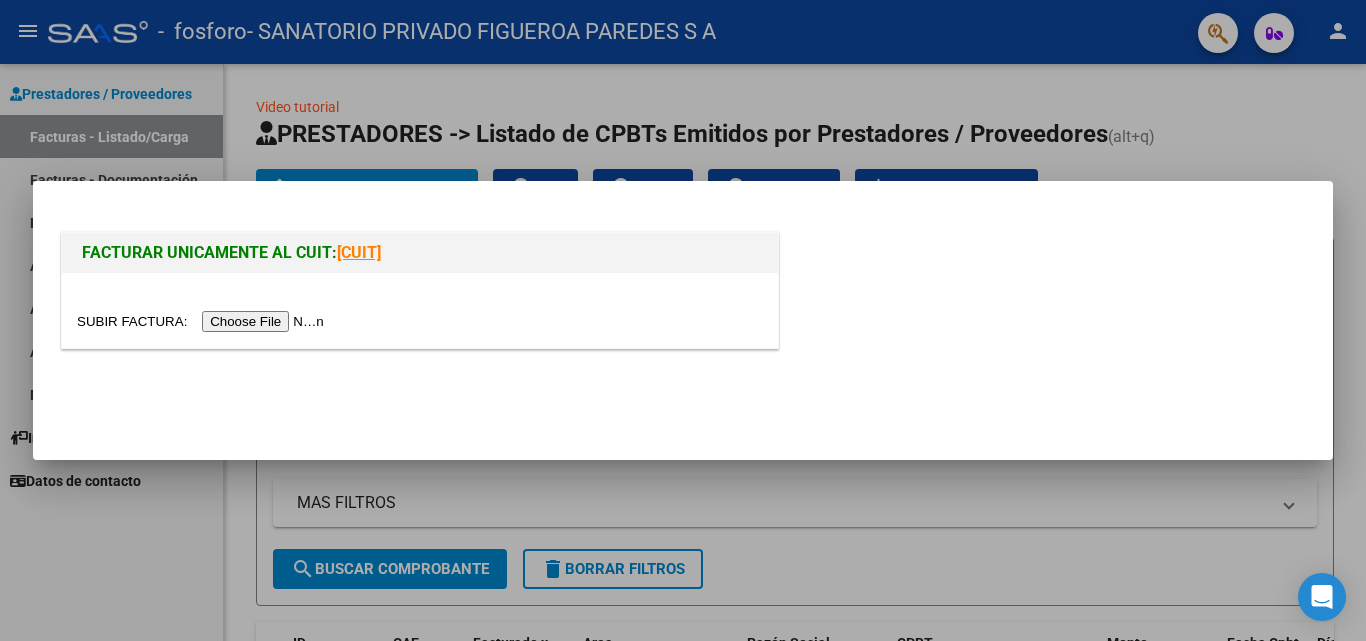 click at bounding box center [203, 321] 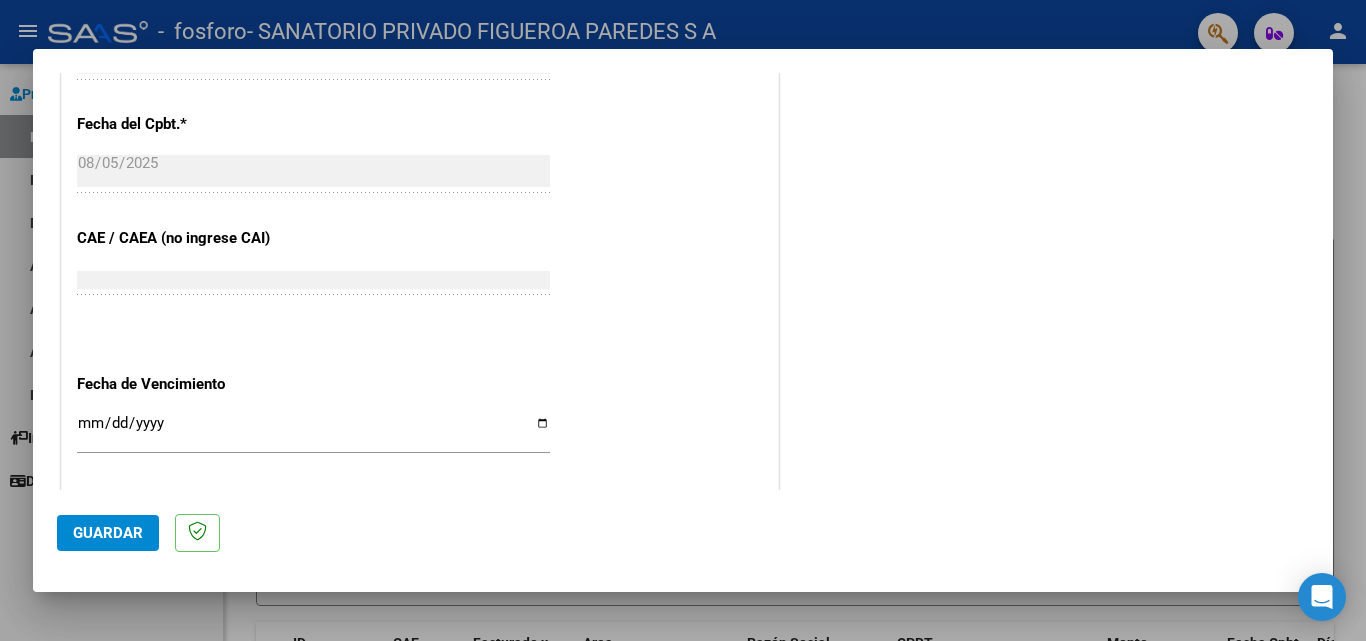 scroll, scrollTop: 1000, scrollLeft: 0, axis: vertical 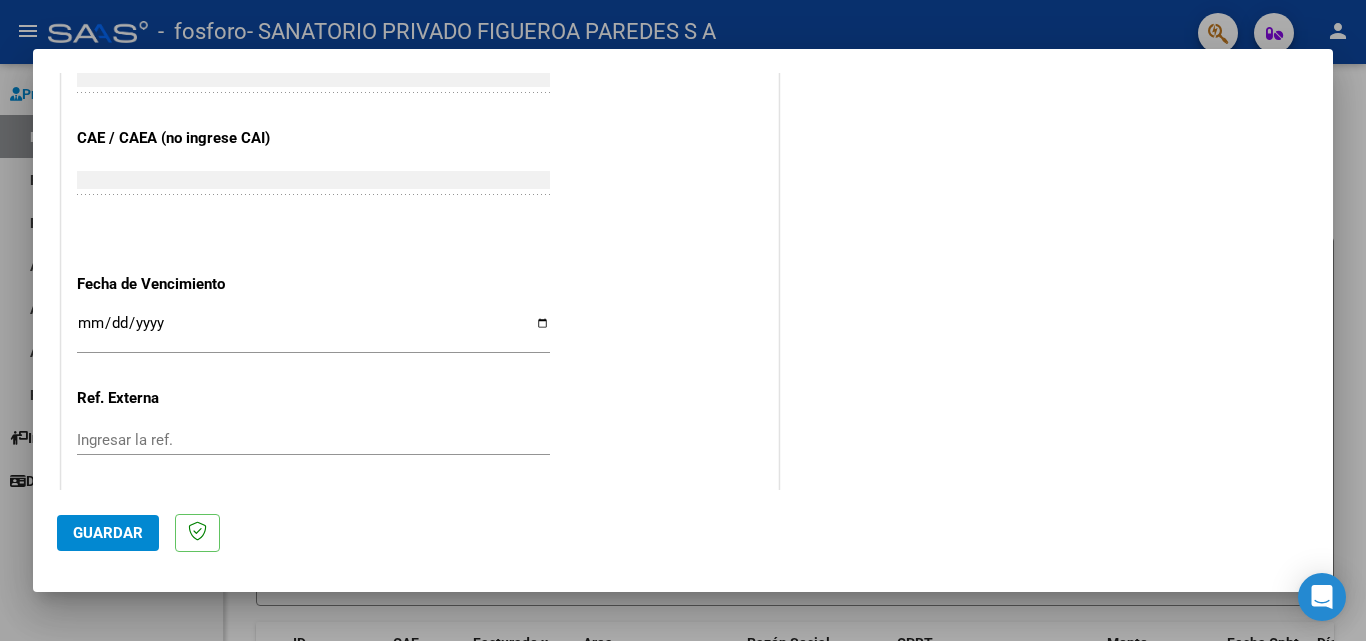 click on "Ingresar la fecha" at bounding box center [313, 331] 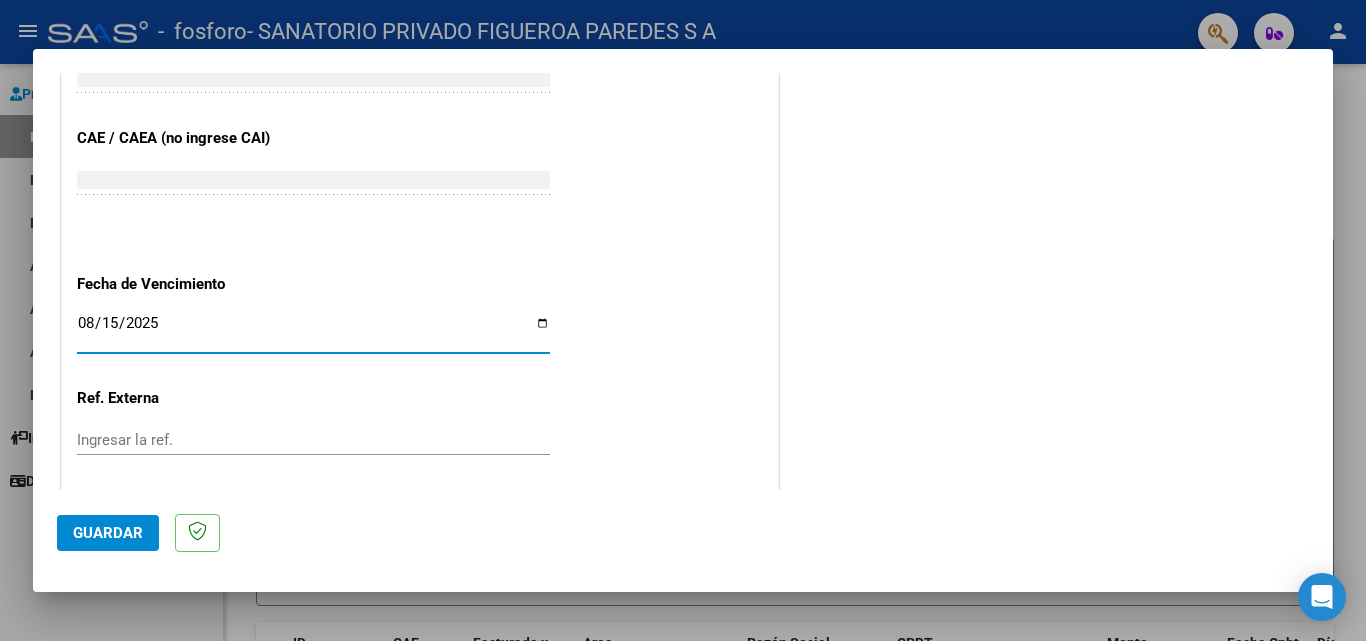type on "2025-08-15" 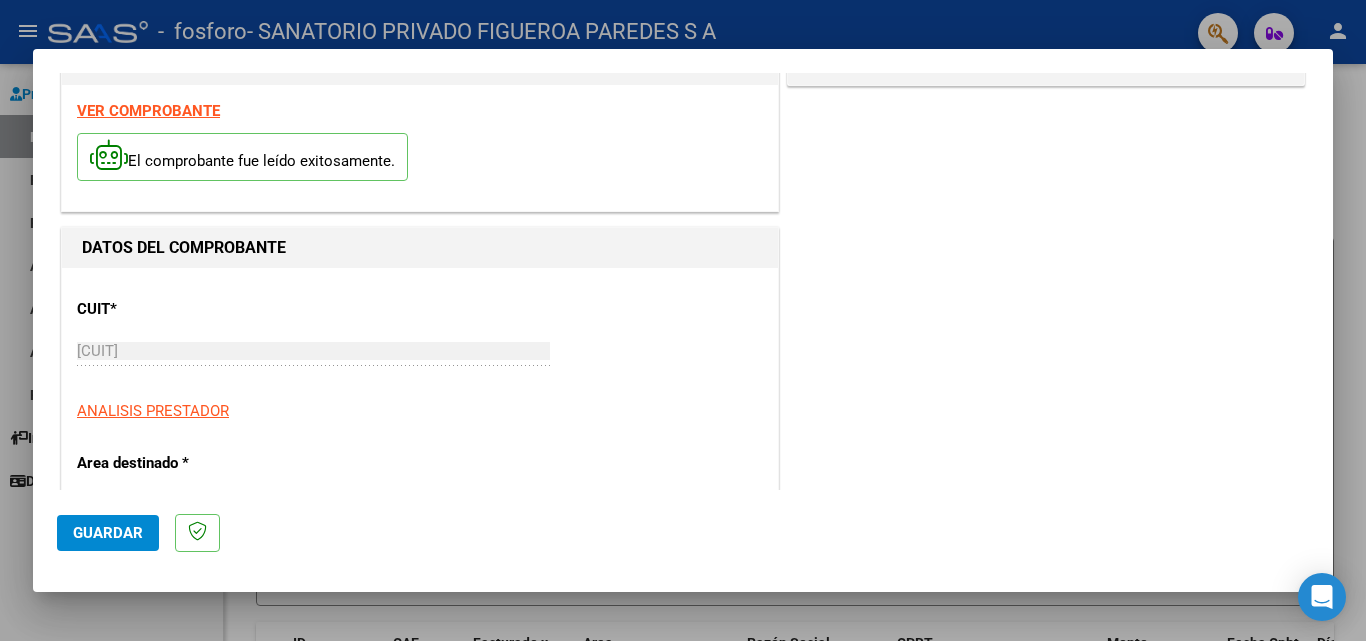 scroll, scrollTop: 0, scrollLeft: 0, axis: both 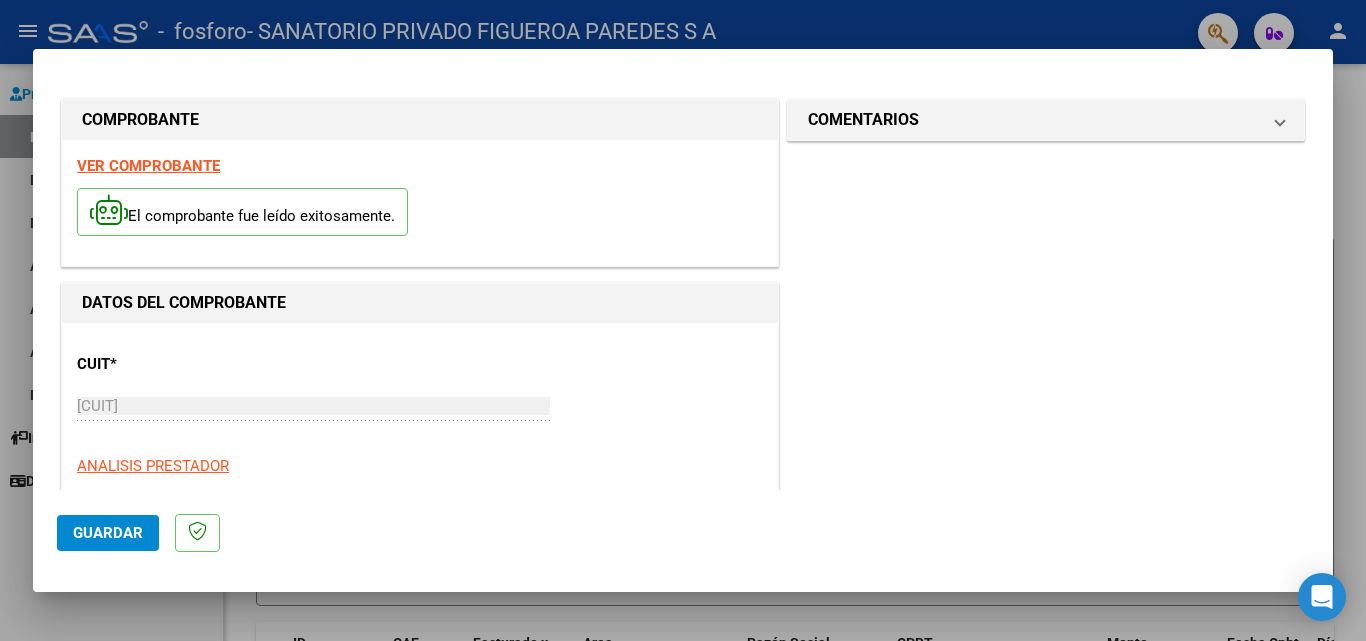 click on "Guardar" 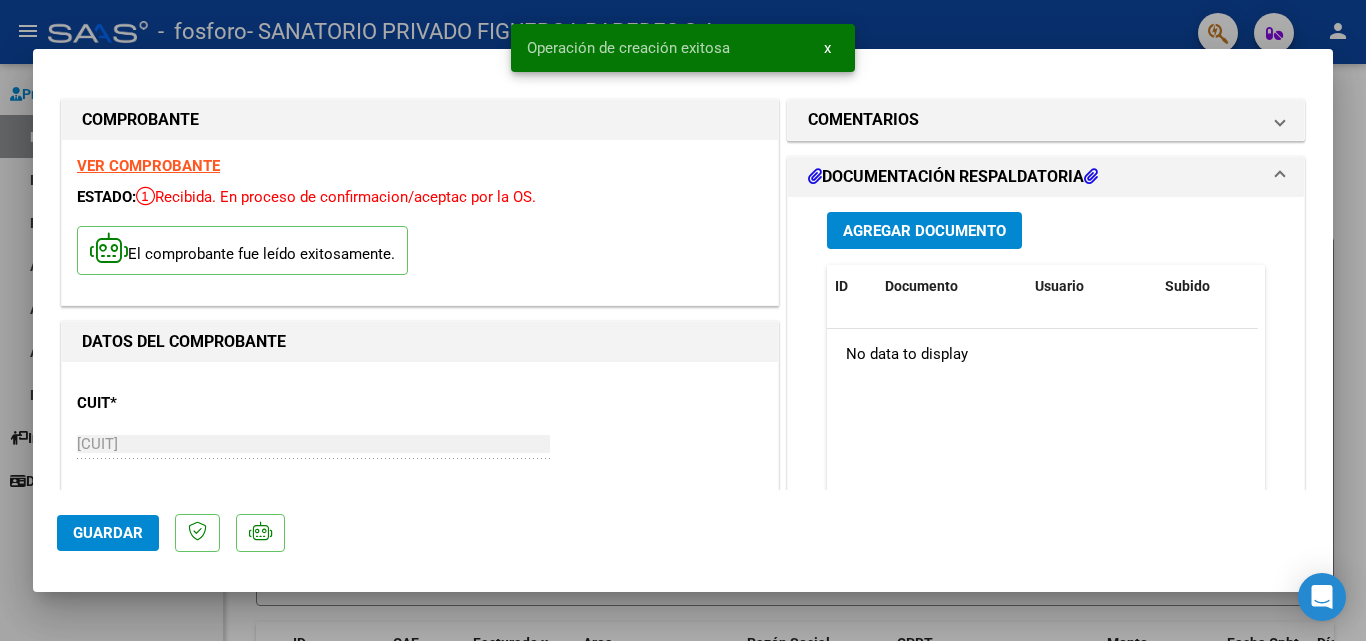 click on "Agregar Documento" at bounding box center (924, 231) 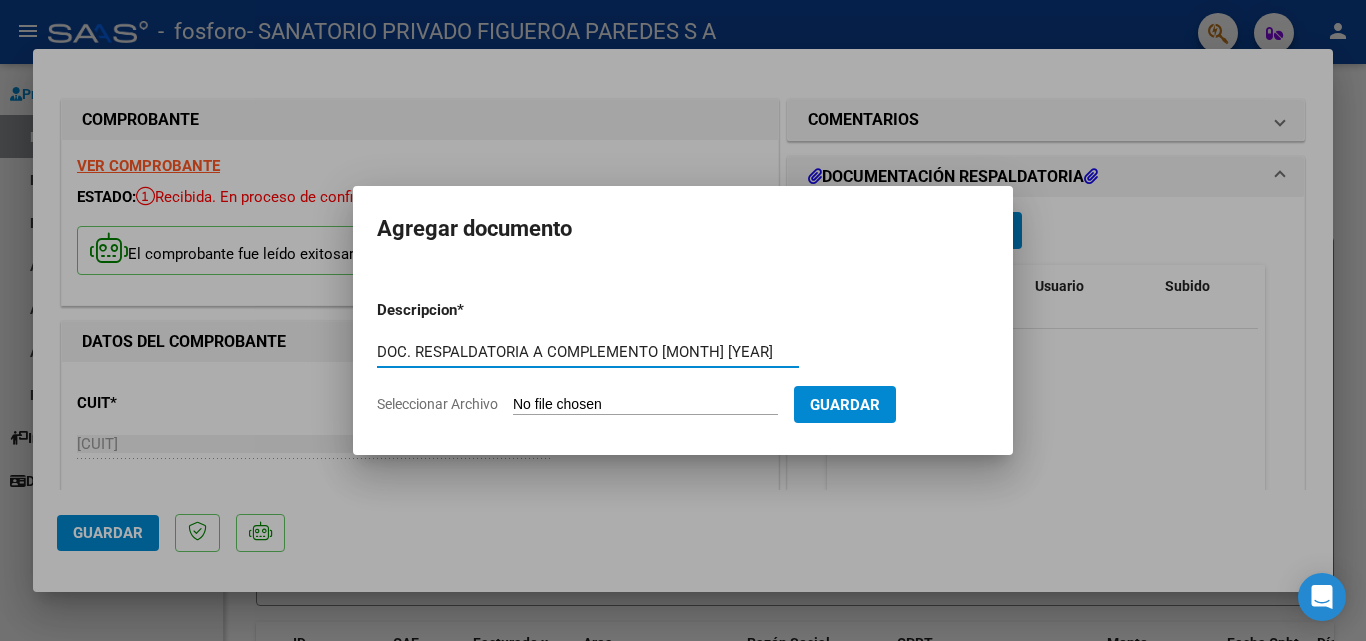 type on "DOC. RESPALDATORIA A COMPLEMENTO [MONTH] [YEAR]" 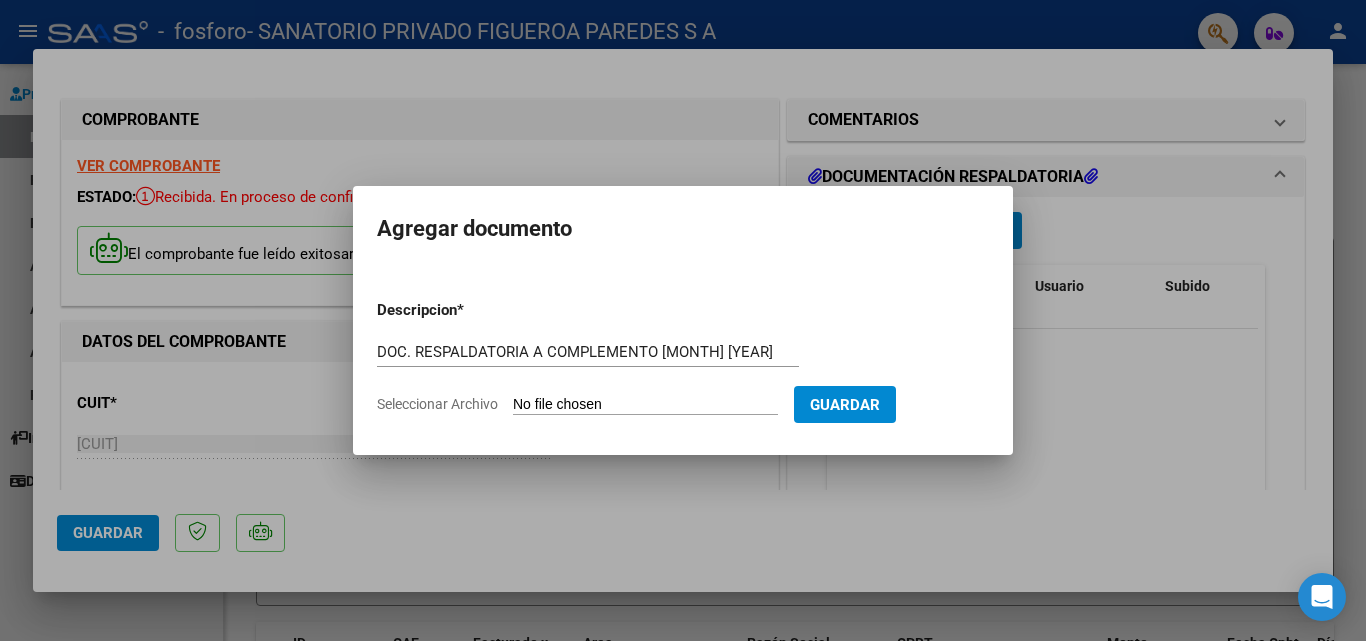 click on "Seleccionar Archivo" 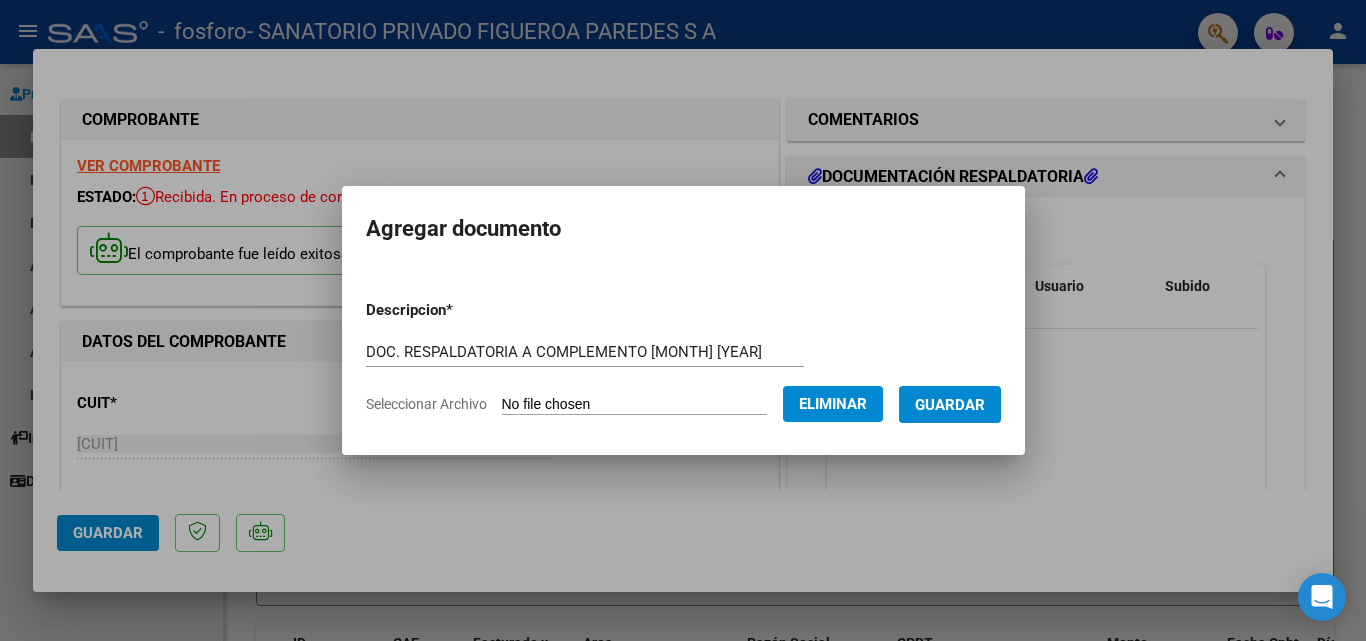 click on "Guardar" at bounding box center [950, 405] 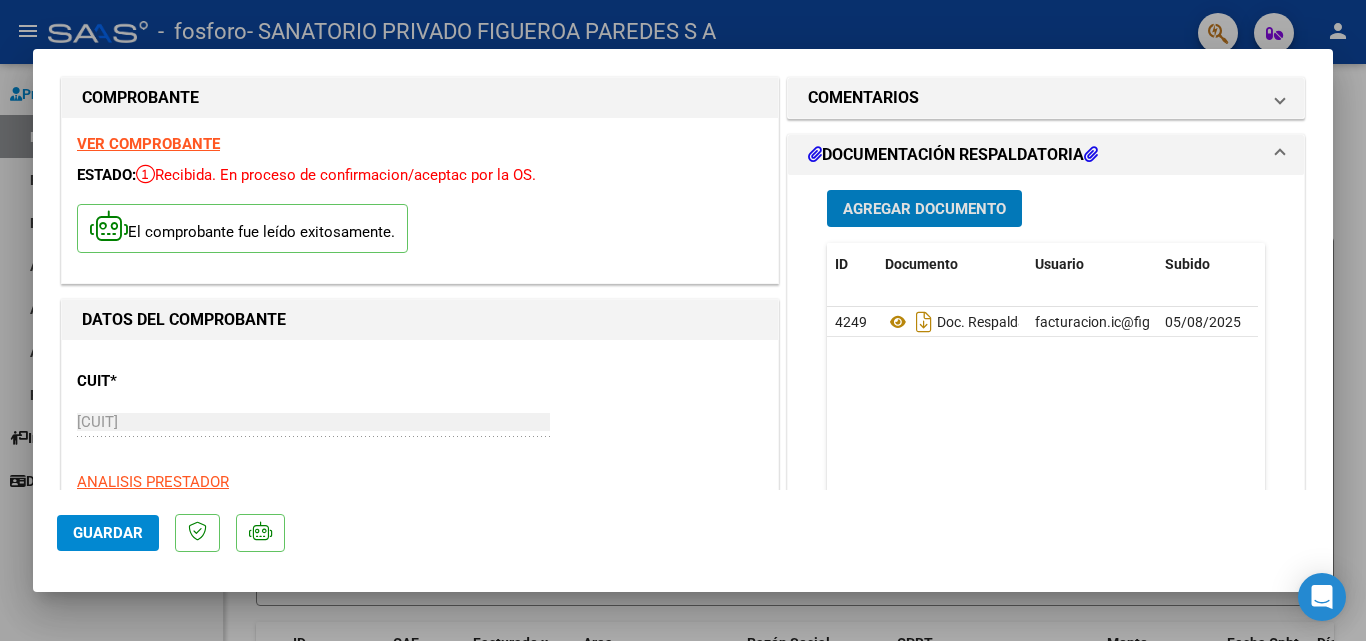 scroll, scrollTop: 0, scrollLeft: 0, axis: both 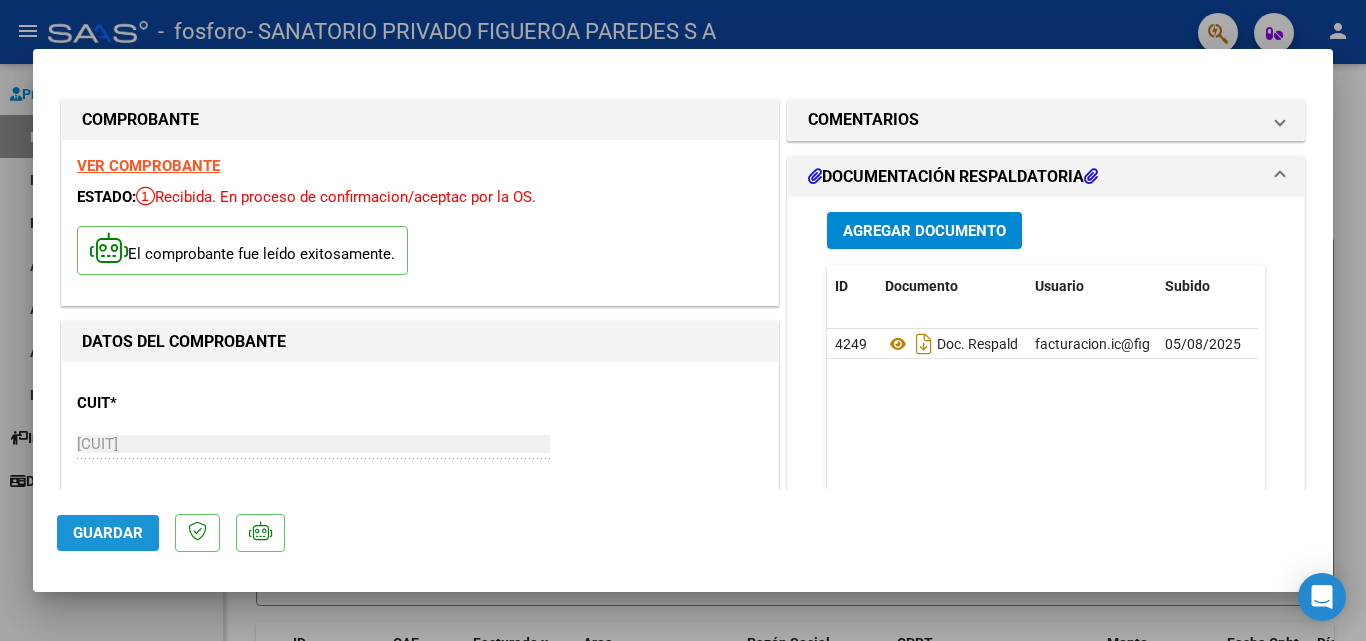 click on "Guardar" 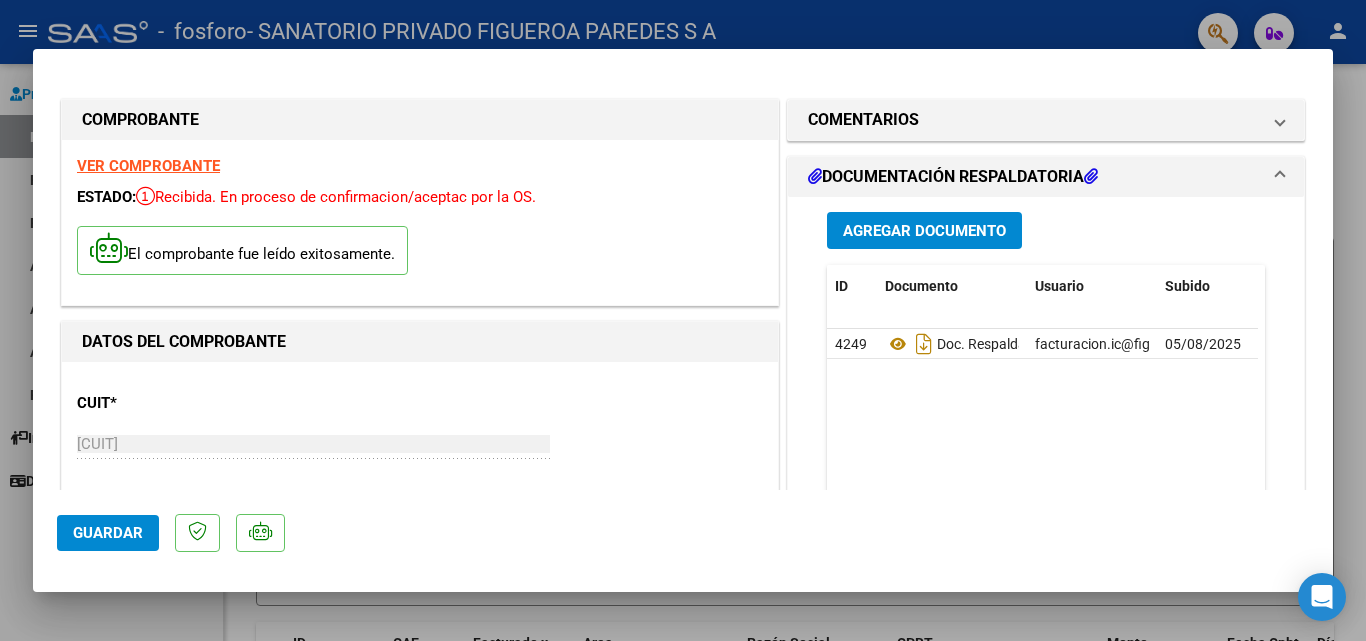 click on "Guardar" 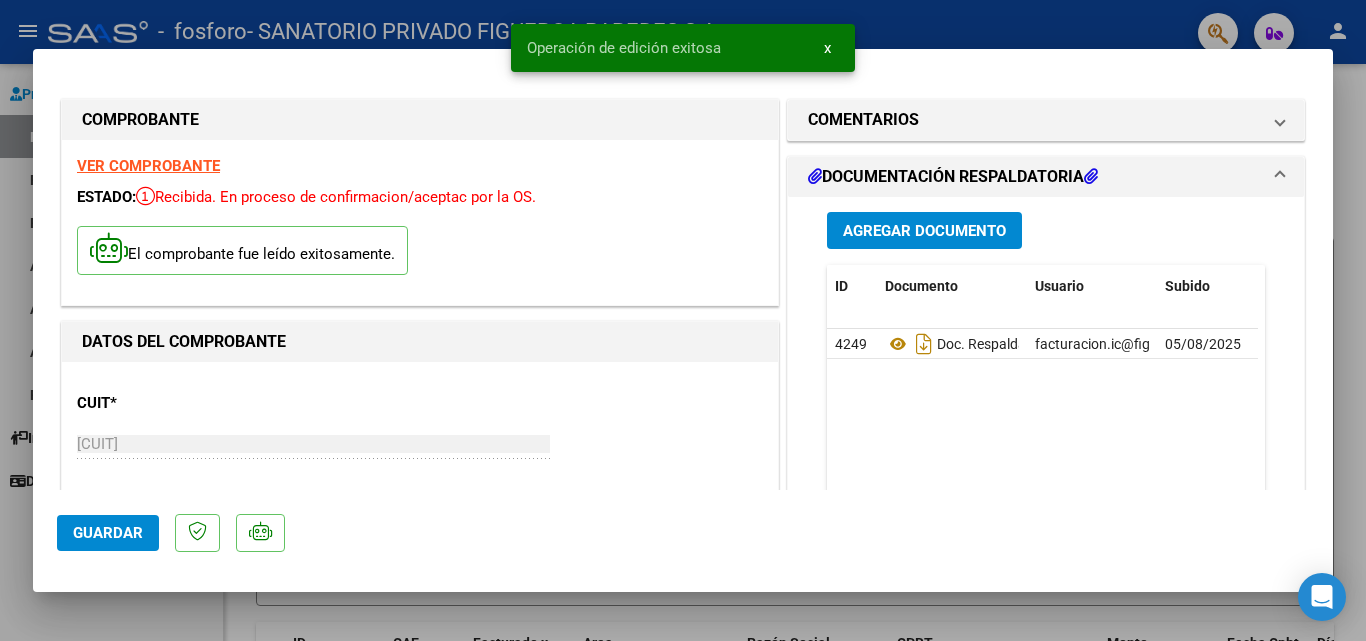 click at bounding box center (683, 320) 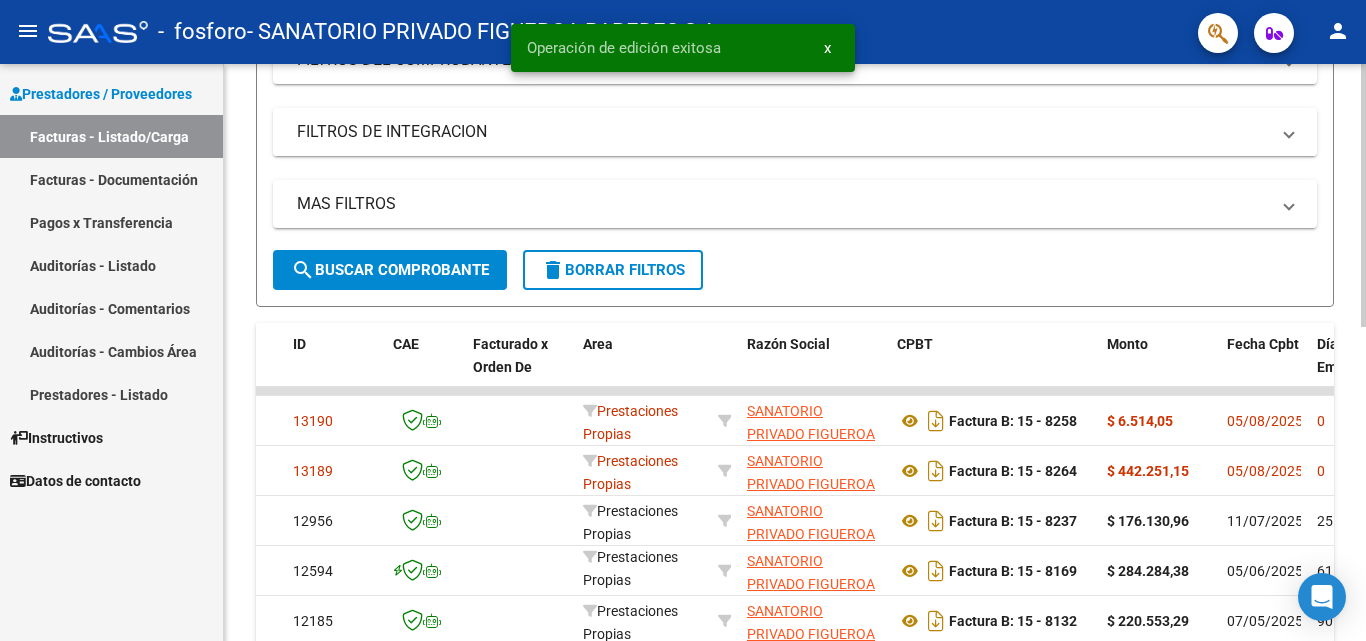 scroll, scrollTop: 300, scrollLeft: 0, axis: vertical 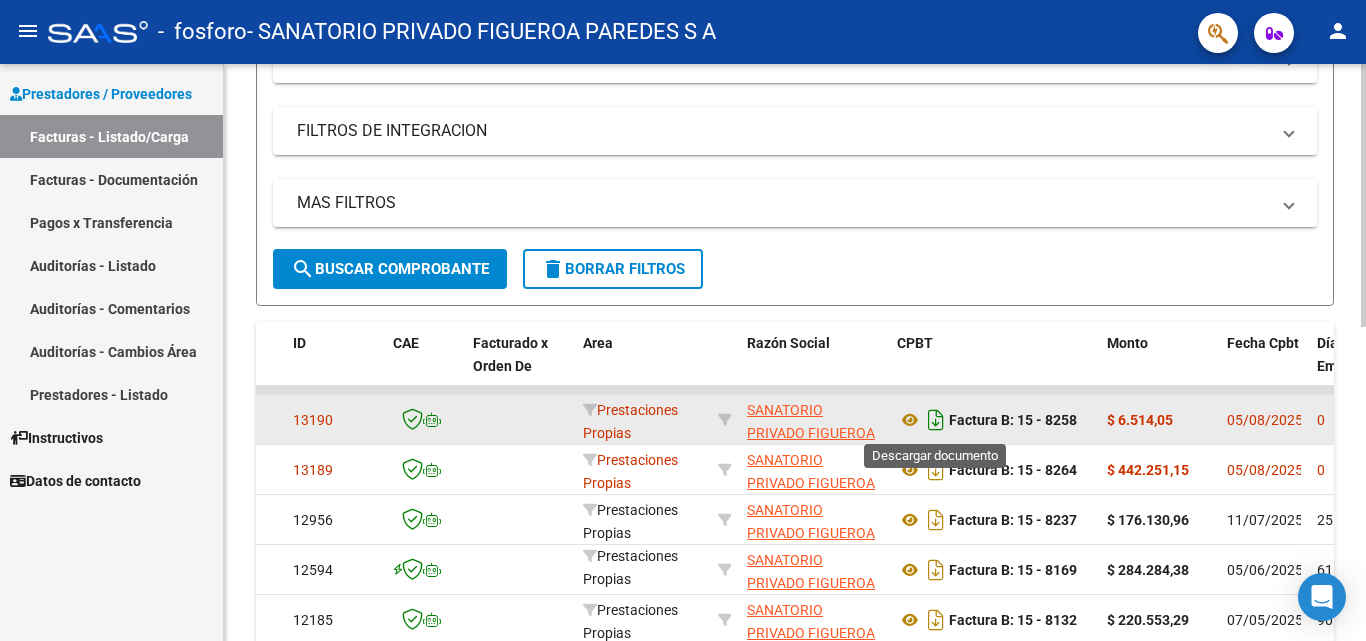 click 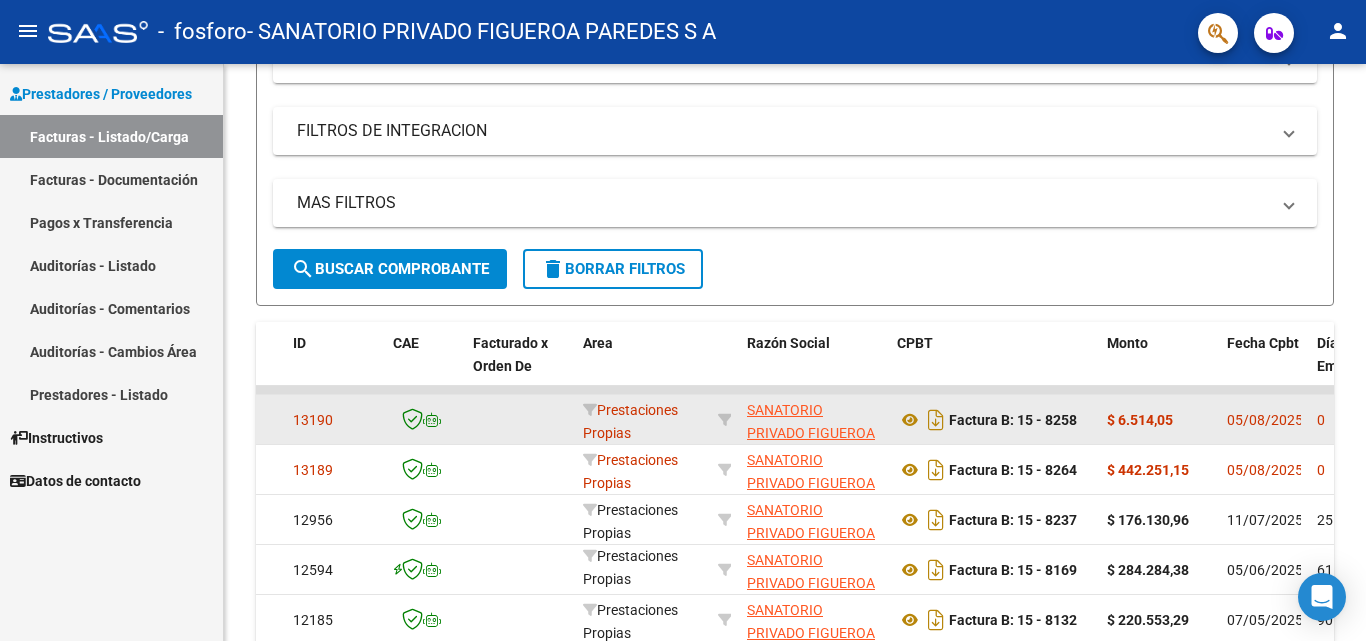 click on "Facturas - Listado/Carga" at bounding box center (111, 136) 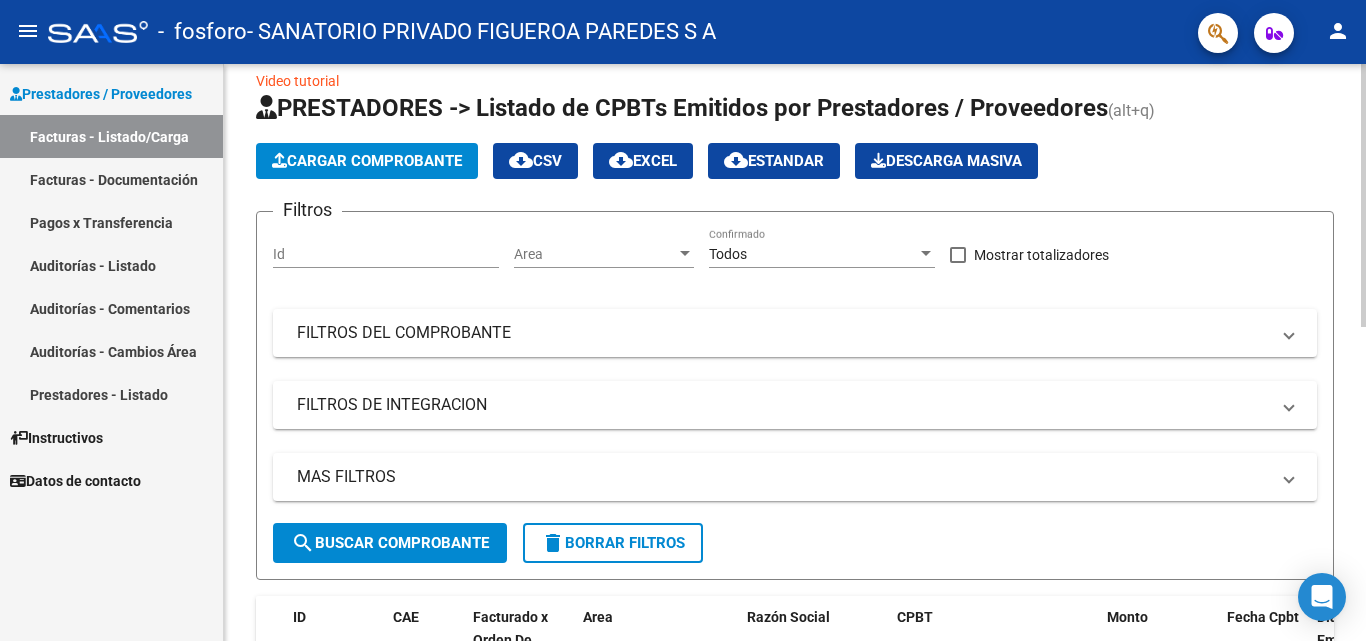 scroll, scrollTop: 0, scrollLeft: 0, axis: both 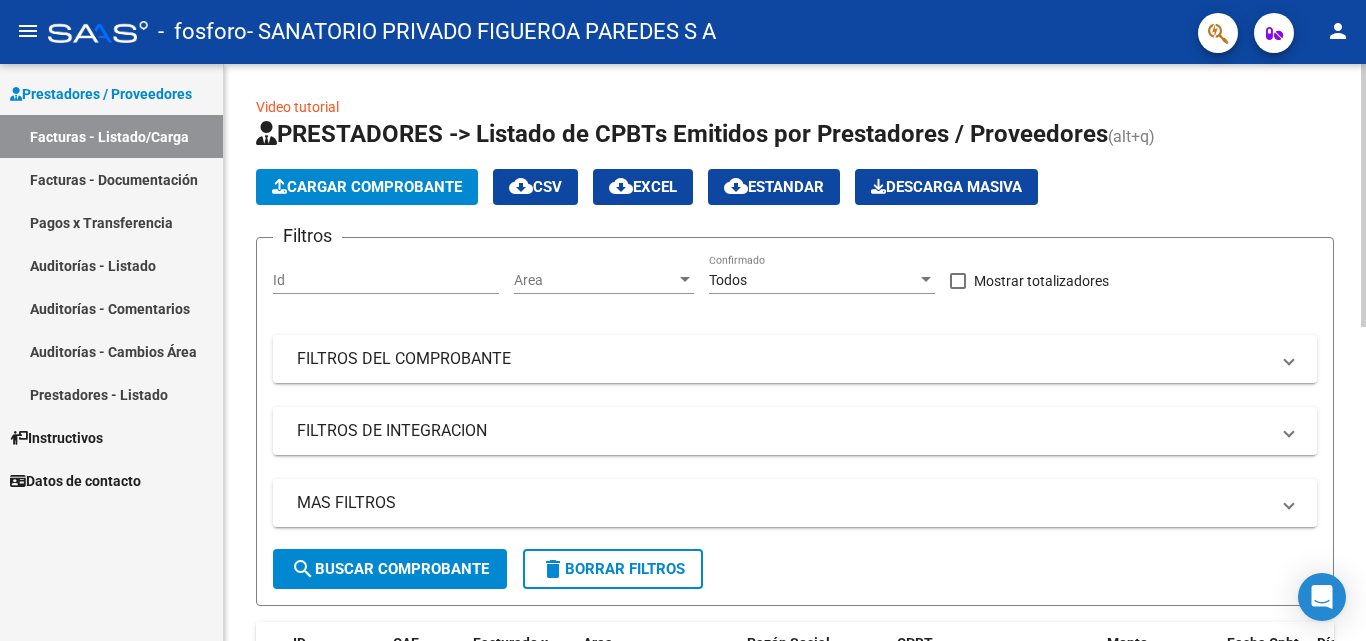 click on "Cargar Comprobante" 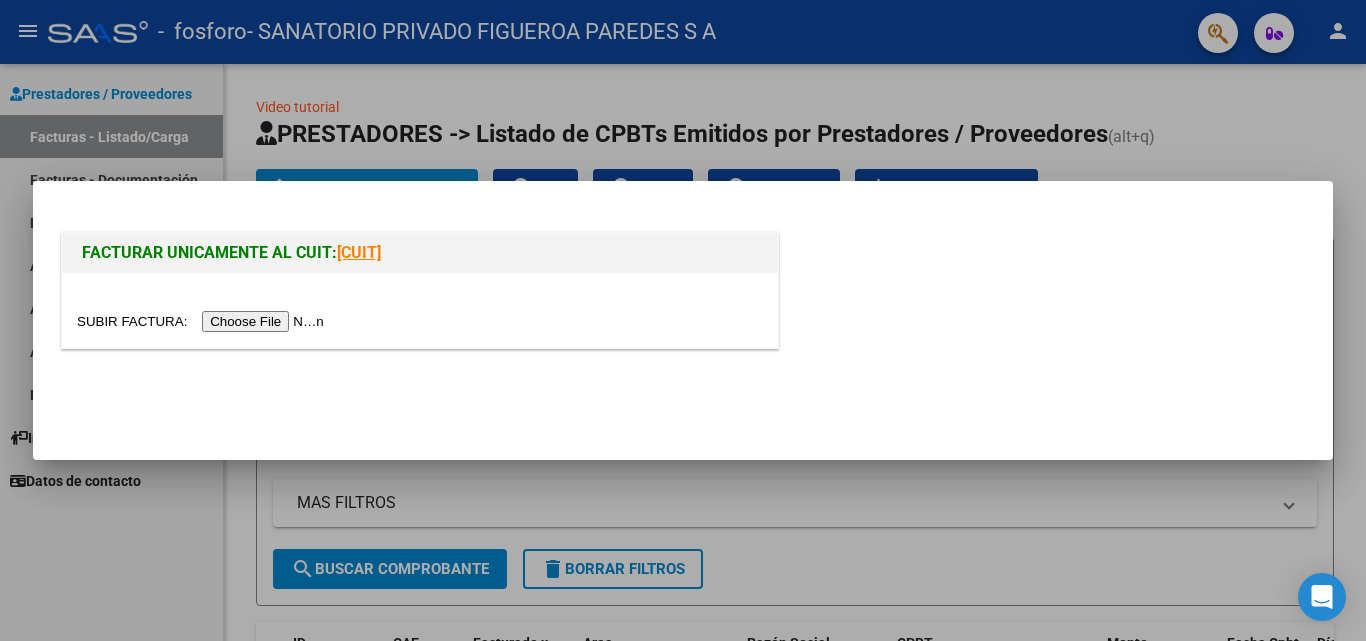 click at bounding box center [203, 321] 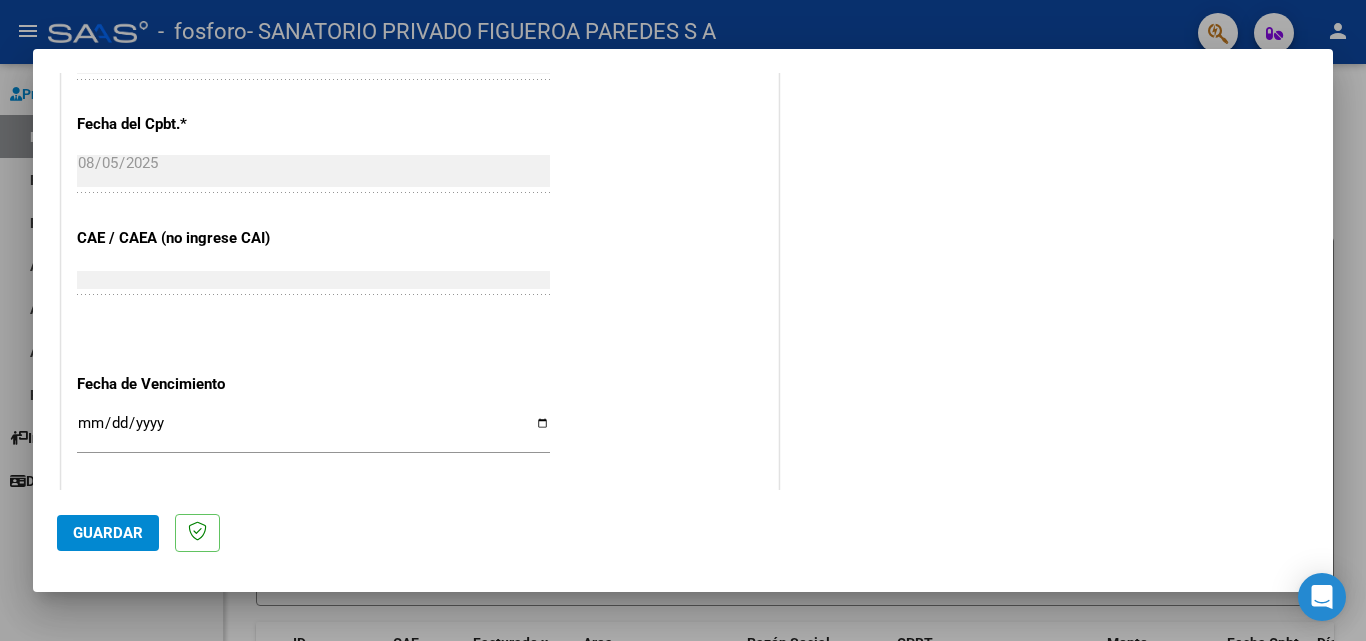 scroll, scrollTop: 1000, scrollLeft: 0, axis: vertical 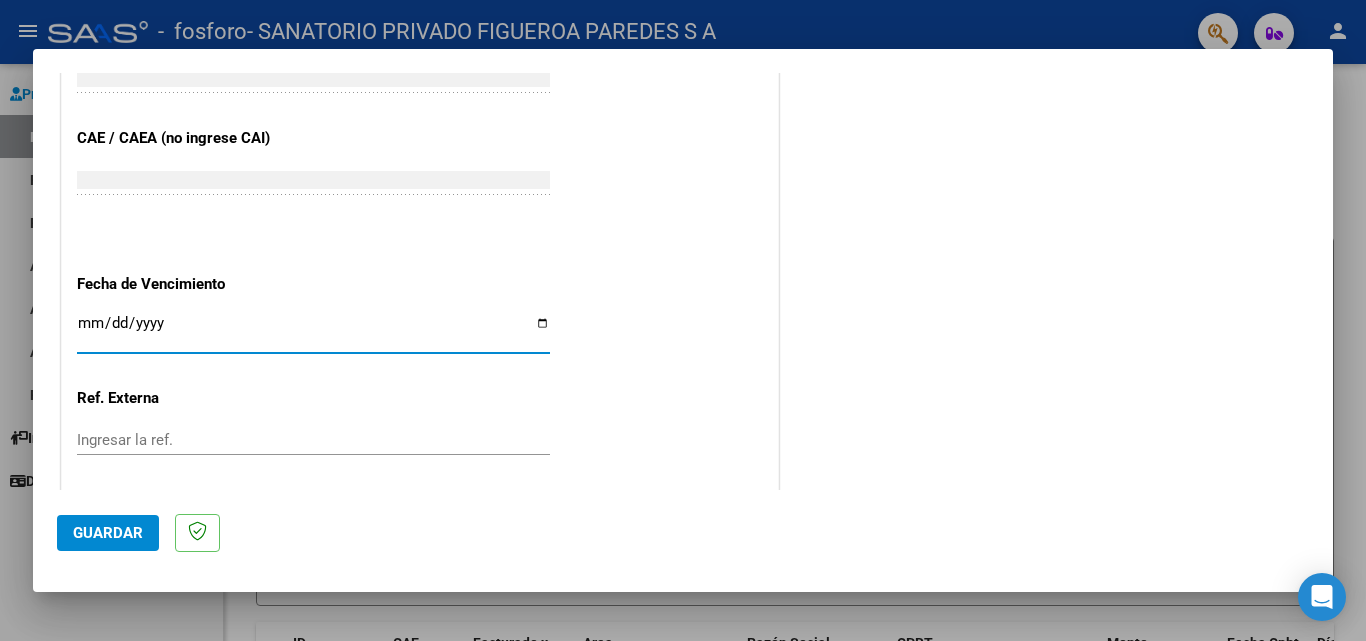 click on "Ingresar la fecha" at bounding box center (313, 331) 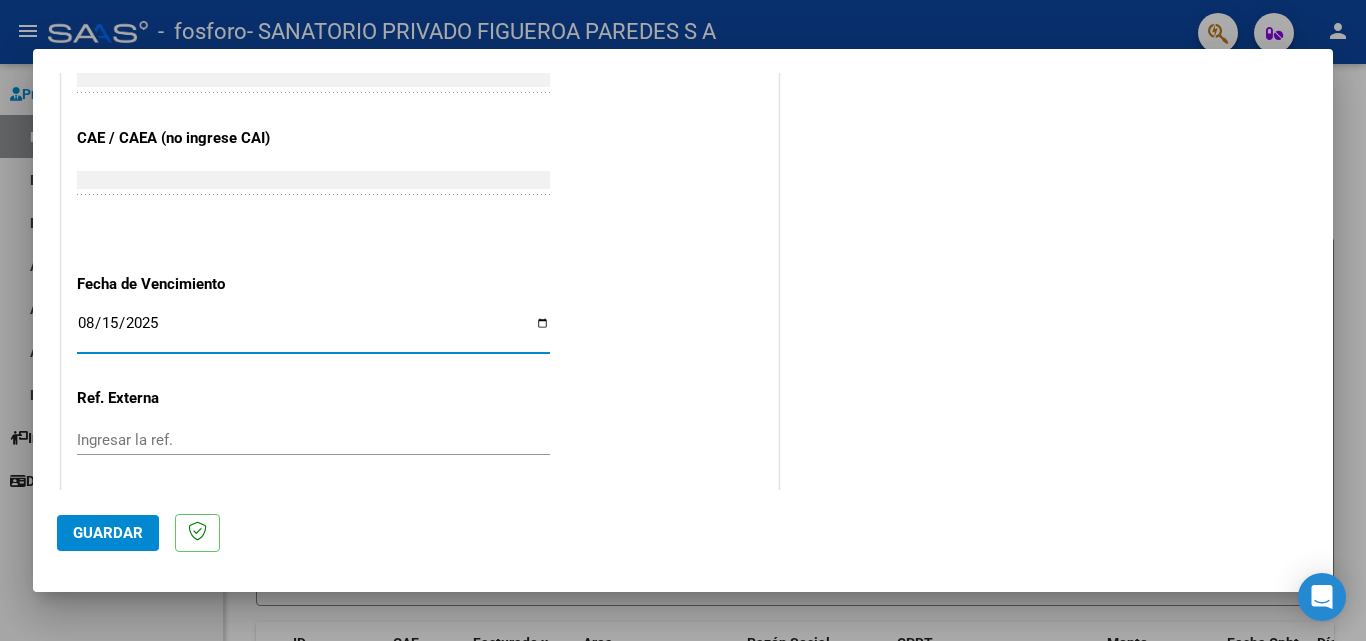 type on "2025-08-15" 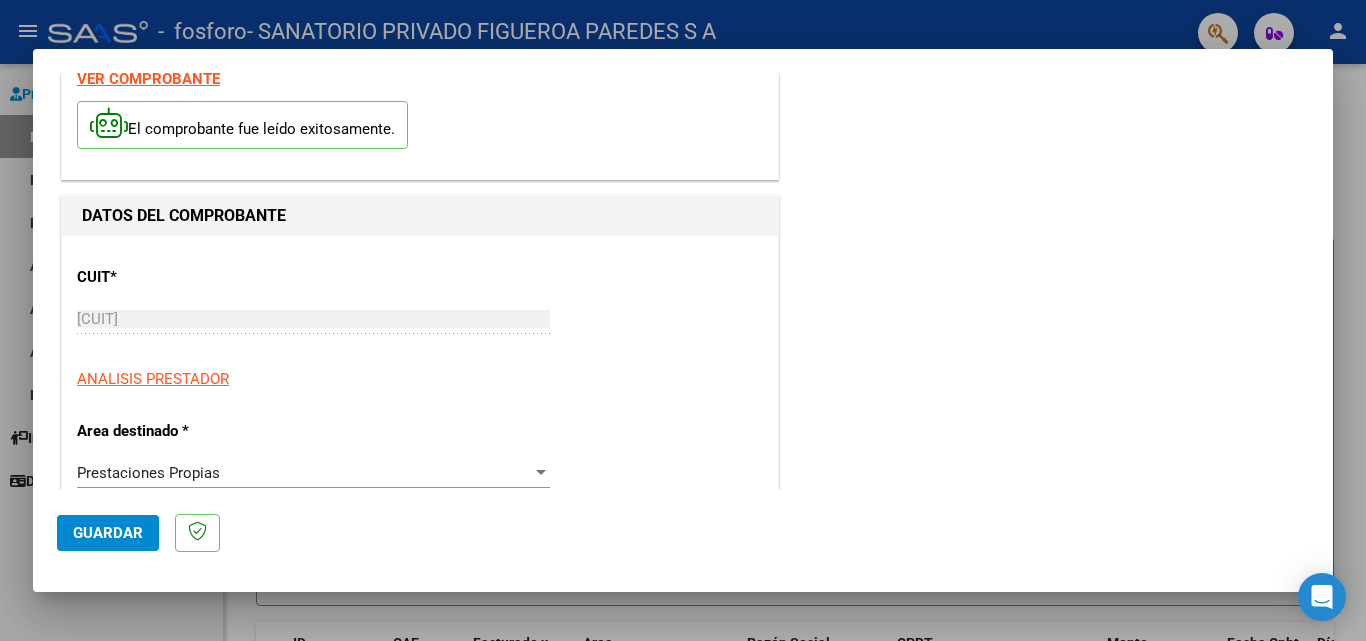 scroll, scrollTop: 400, scrollLeft: 0, axis: vertical 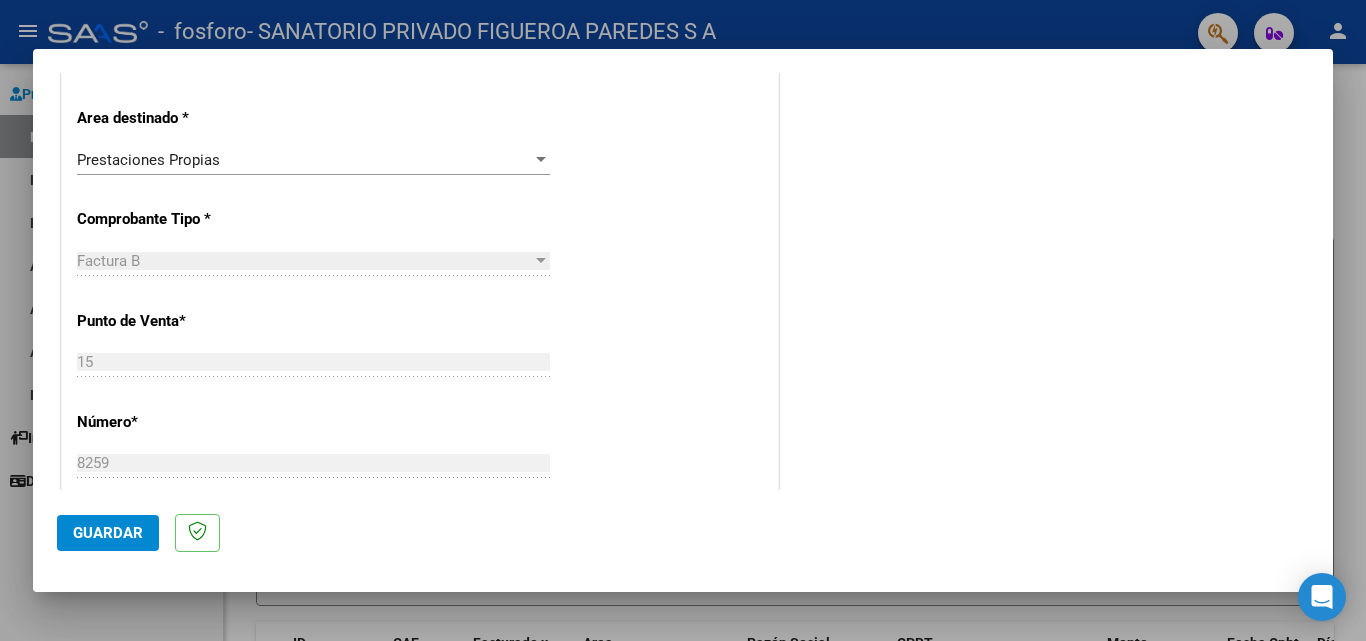 click on "Guardar" 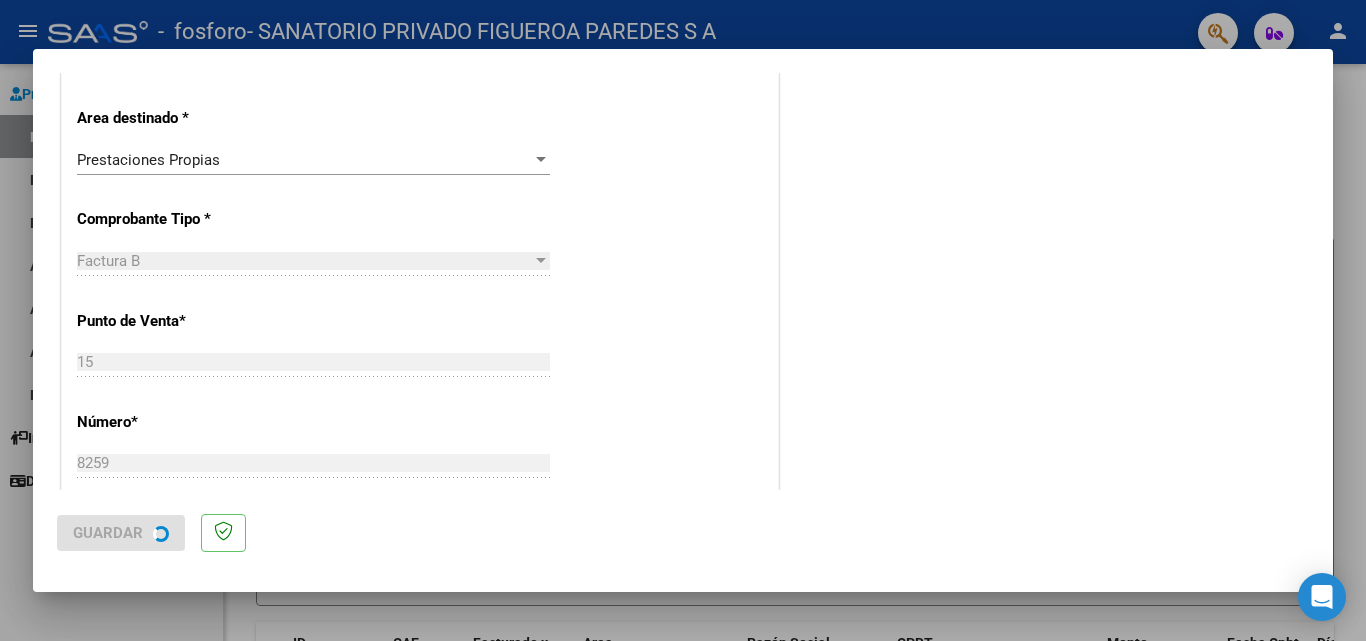 scroll, scrollTop: 0, scrollLeft: 0, axis: both 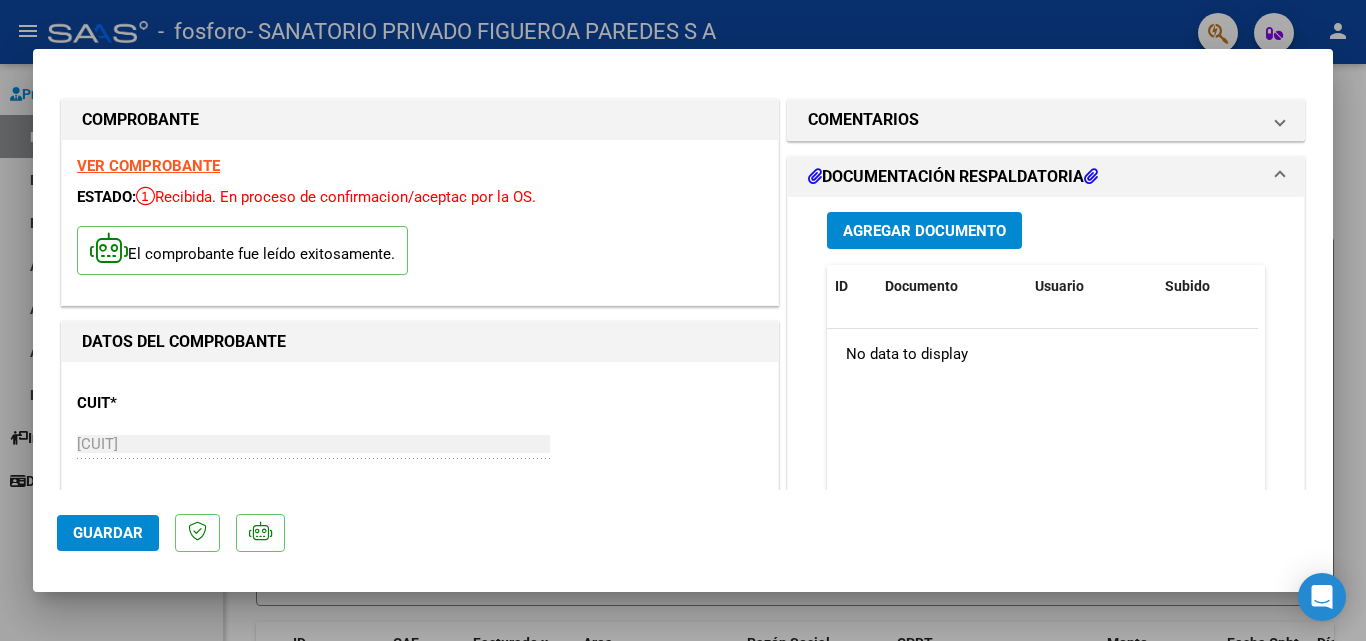 click on "DOCUMENTACIÓN RESPALDATORIA" at bounding box center (953, 177) 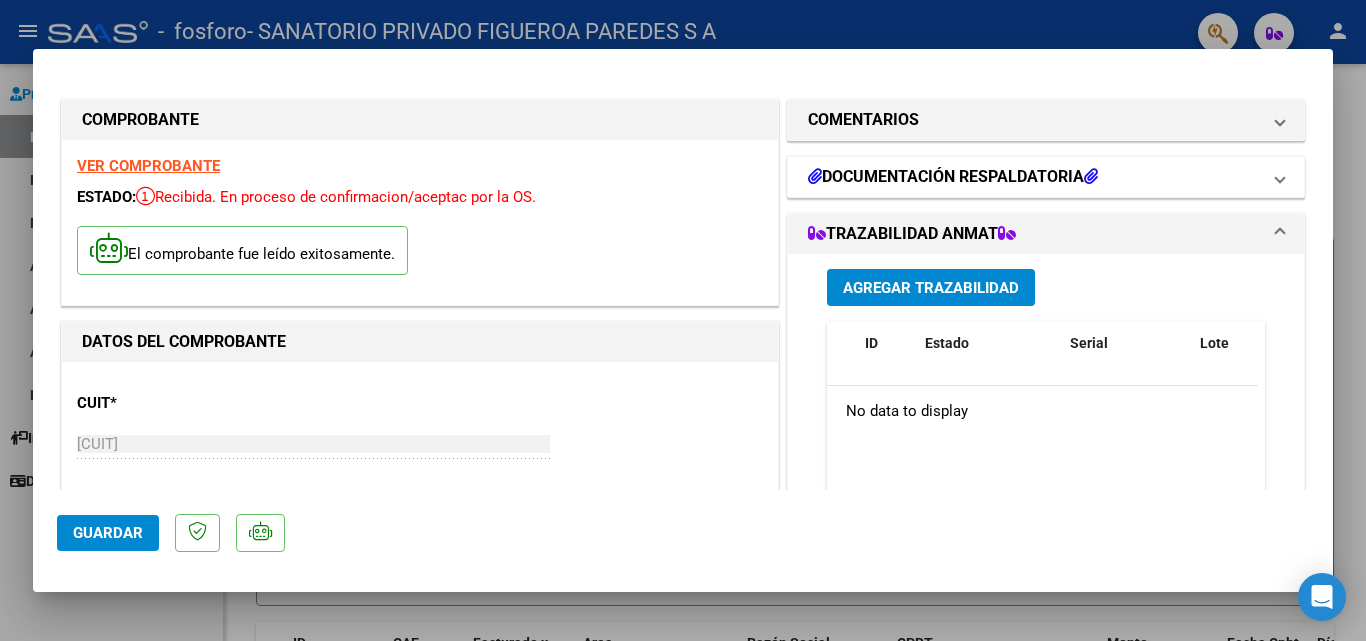 click on "DOCUMENTACIÓN RESPALDATORIA" at bounding box center (953, 177) 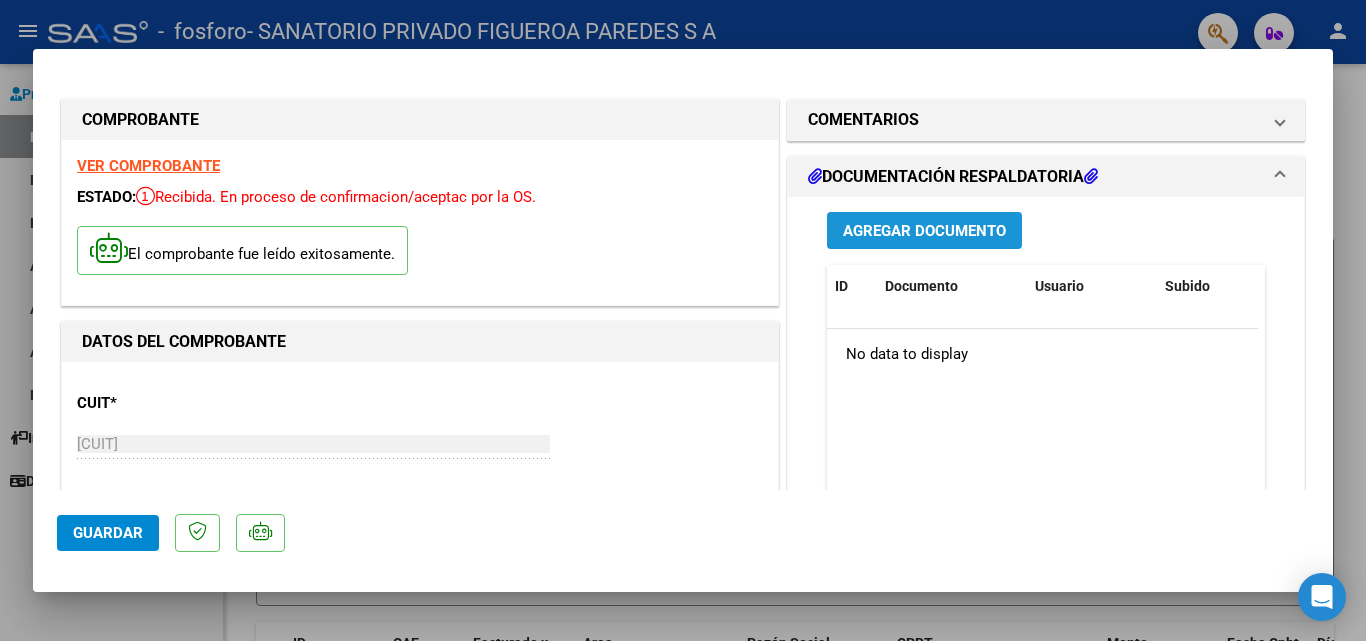 click on "Agregar Documento" at bounding box center [924, 231] 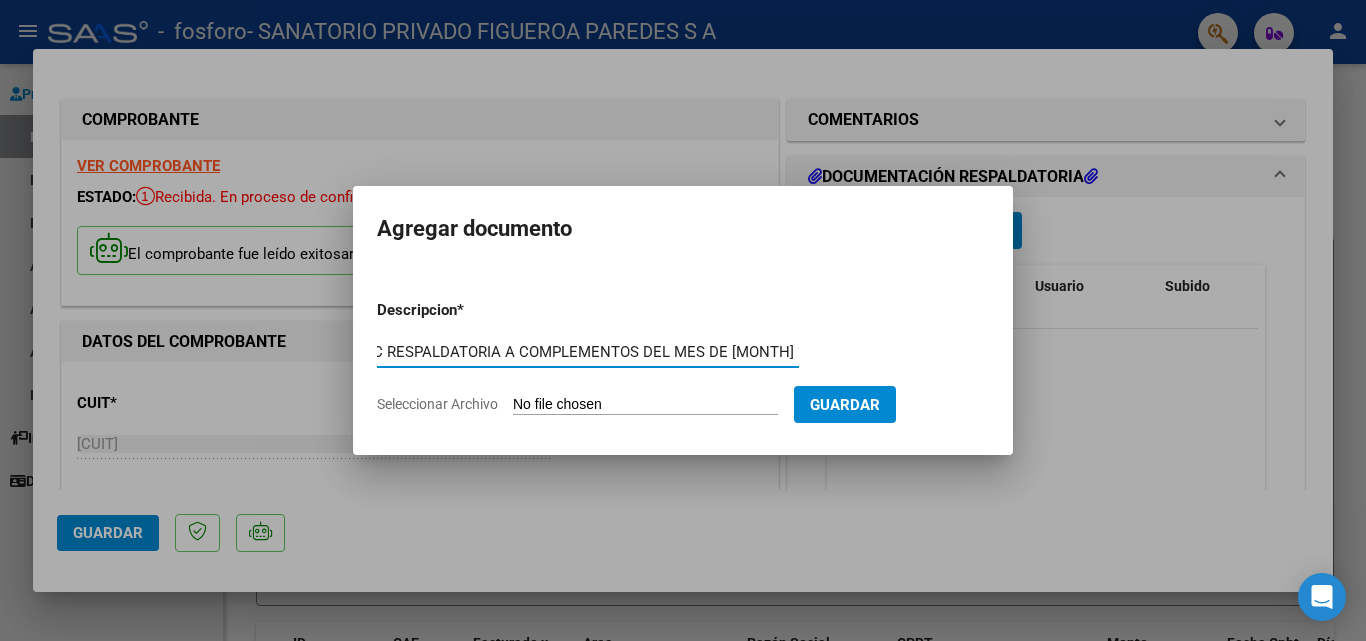 scroll, scrollTop: 0, scrollLeft: 32, axis: horizontal 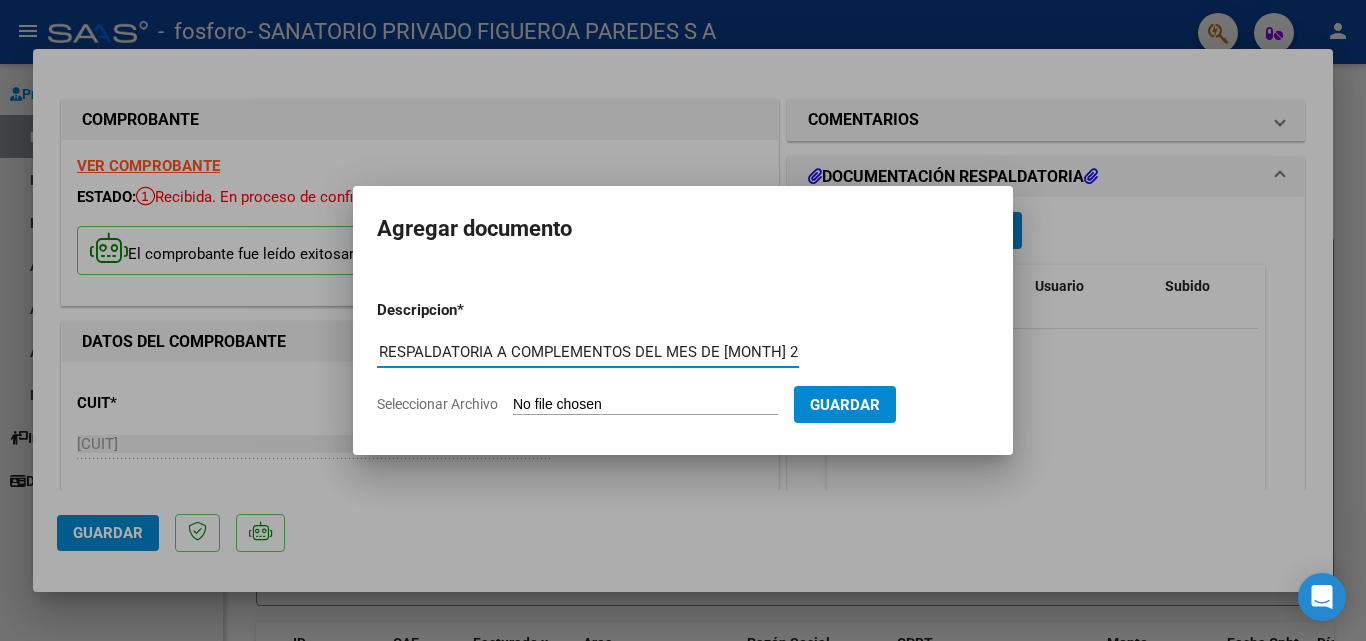type on "DOC RESPALDATORIA A COMPLEMENTOS DEL MES DE [MONTH] 2025" 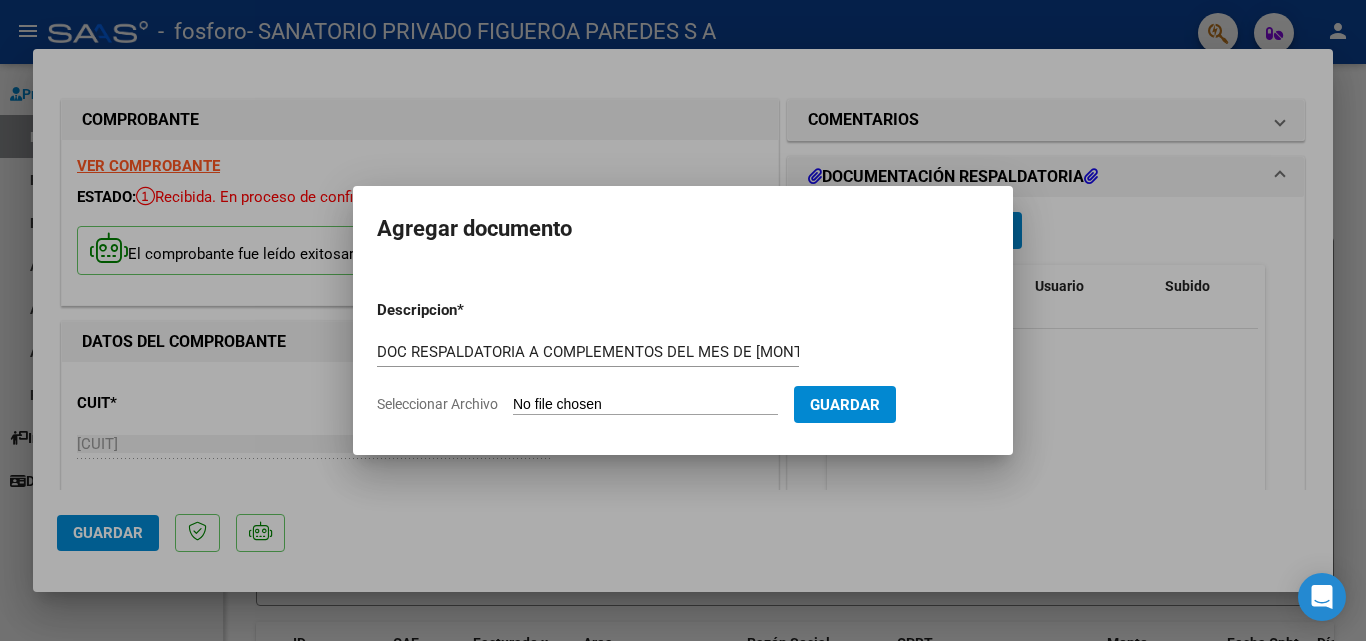 type on "C:\fakepath\FOSFORO [MONTH]25 COMPLEMENTO.PDF" 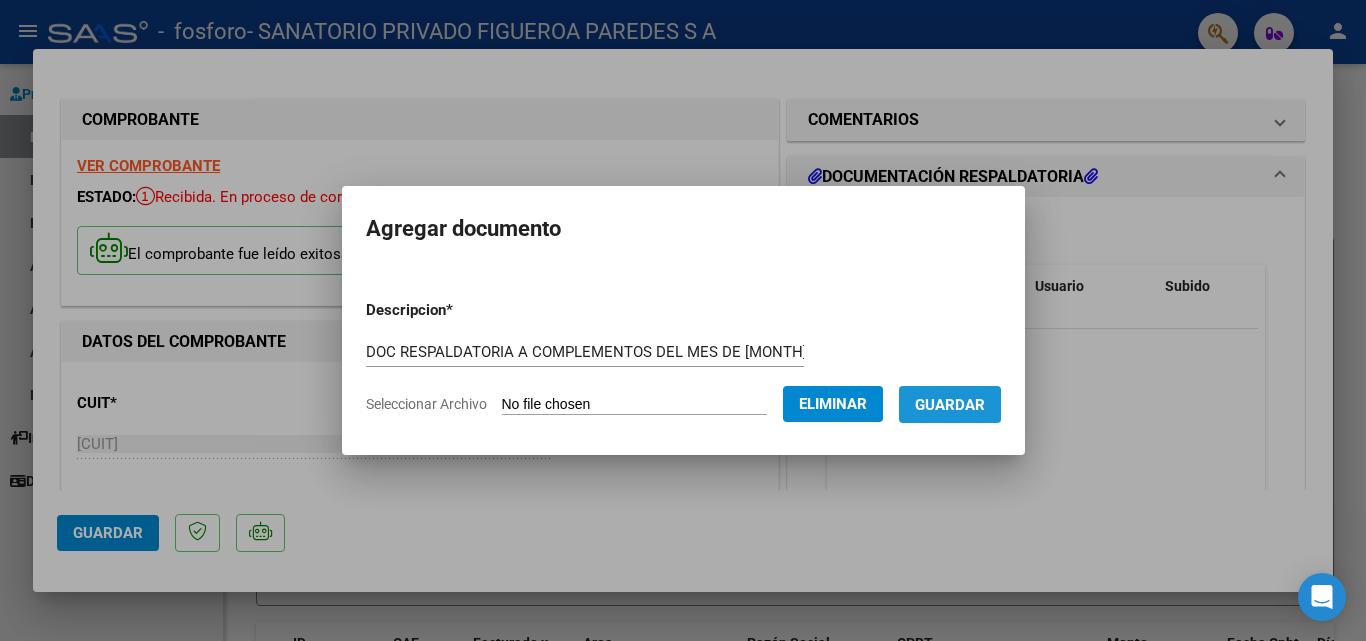 click on "Guardar" at bounding box center (950, 405) 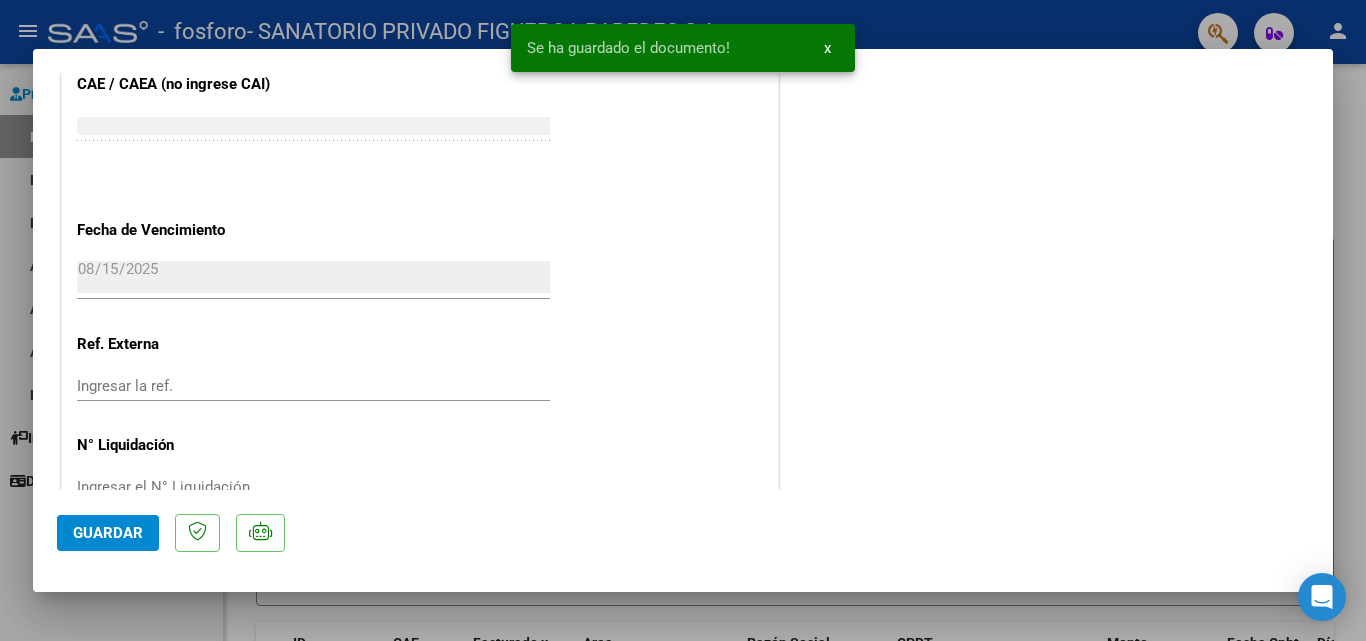 scroll, scrollTop: 1181, scrollLeft: 0, axis: vertical 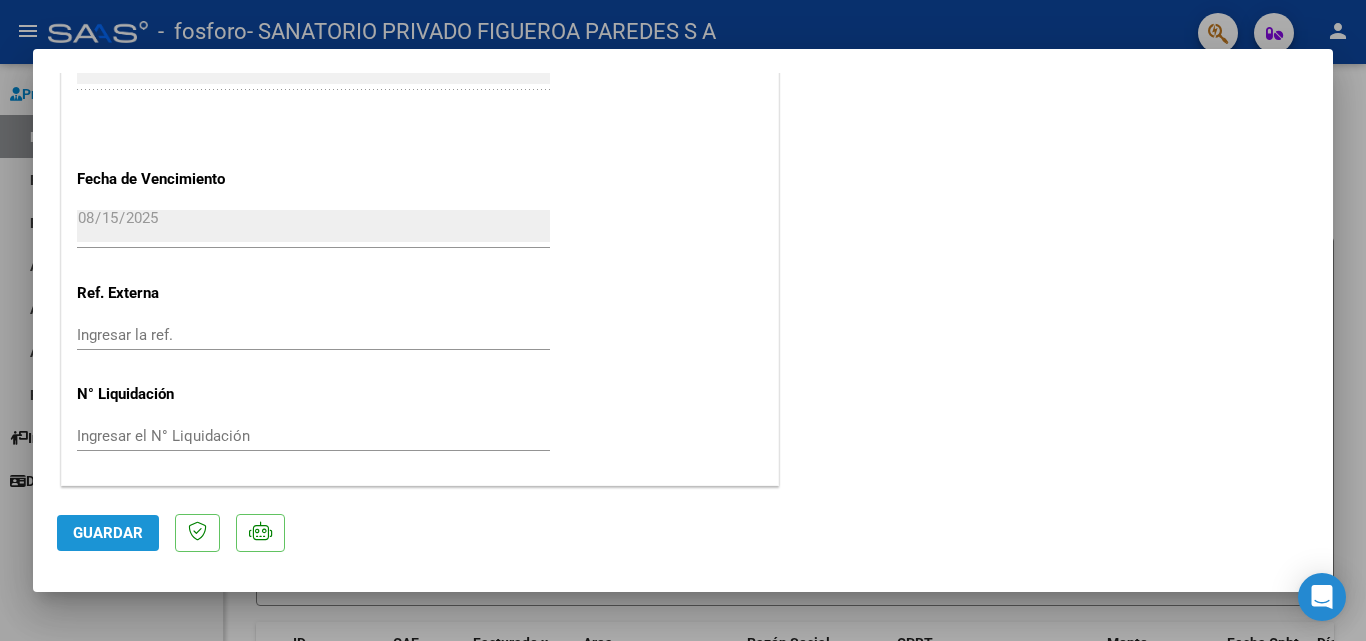 click on "Guardar" 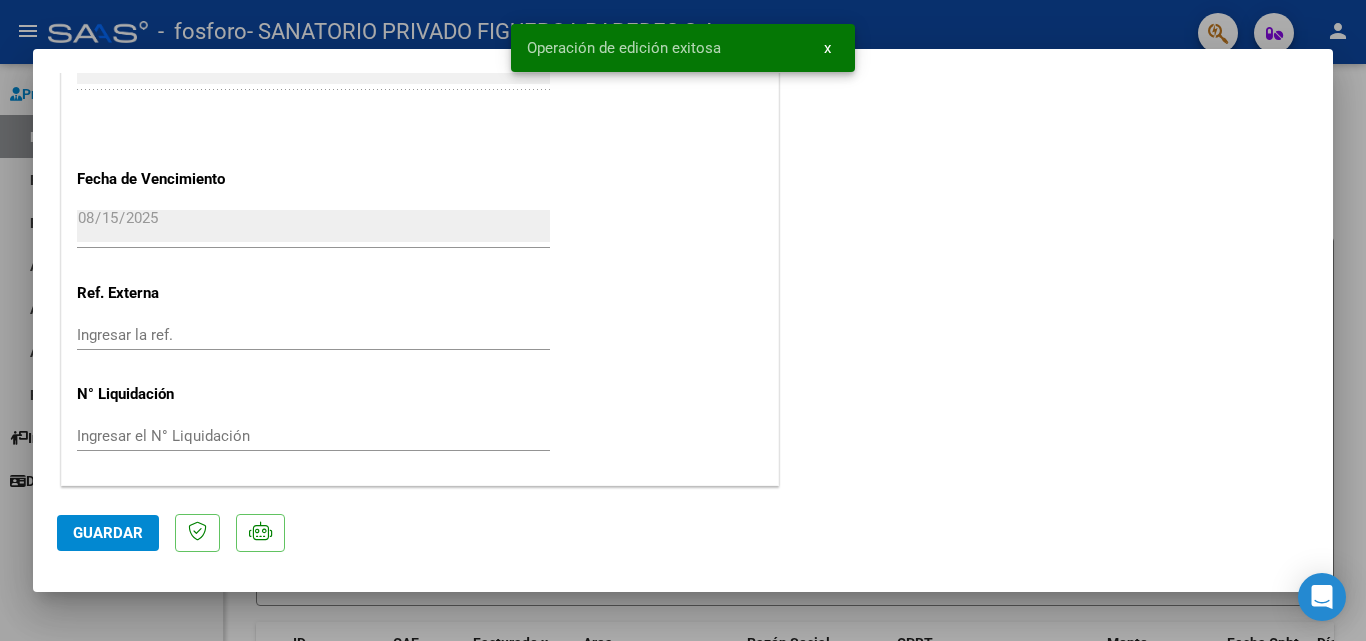 click at bounding box center [683, 320] 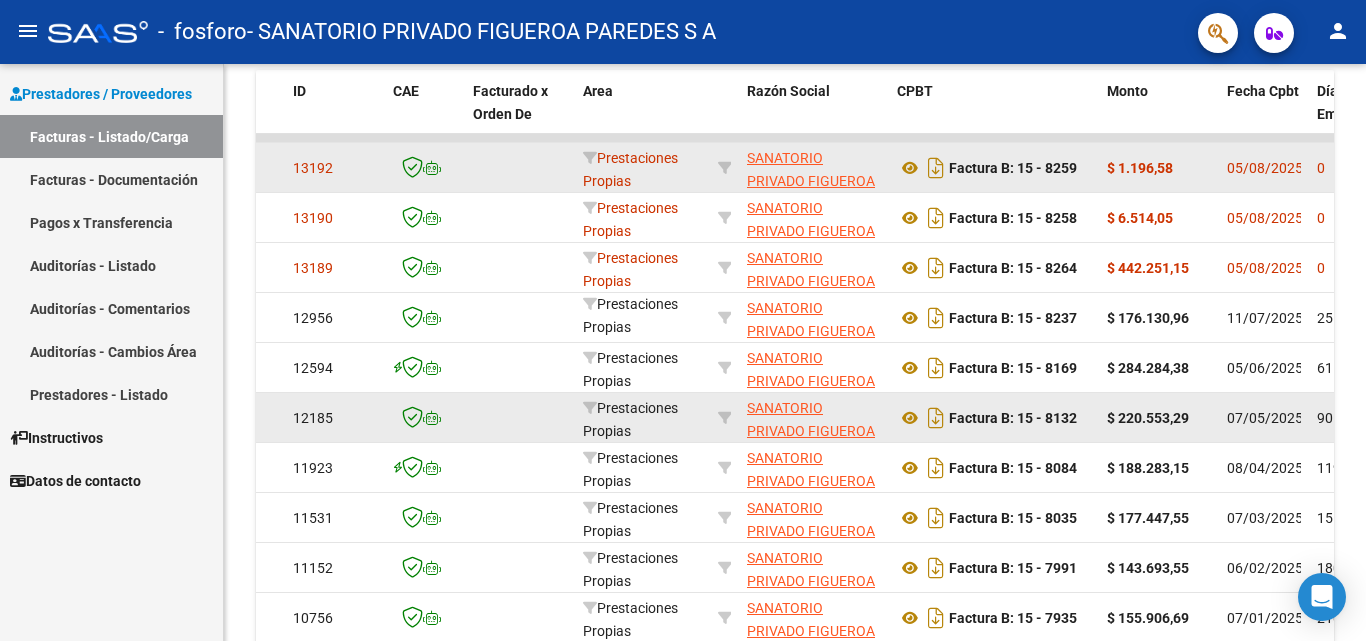 scroll, scrollTop: 600, scrollLeft: 0, axis: vertical 